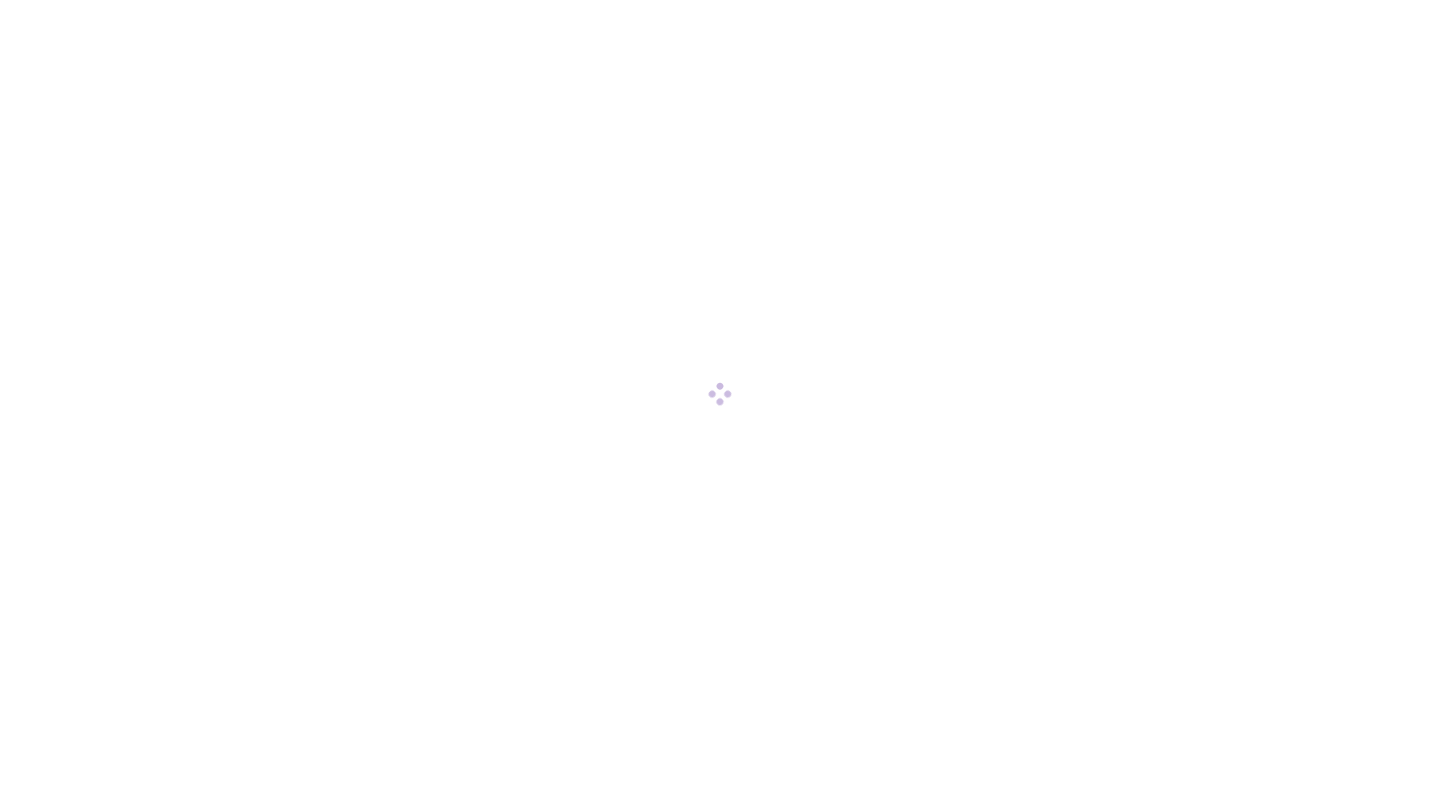 scroll, scrollTop: 0, scrollLeft: 0, axis: both 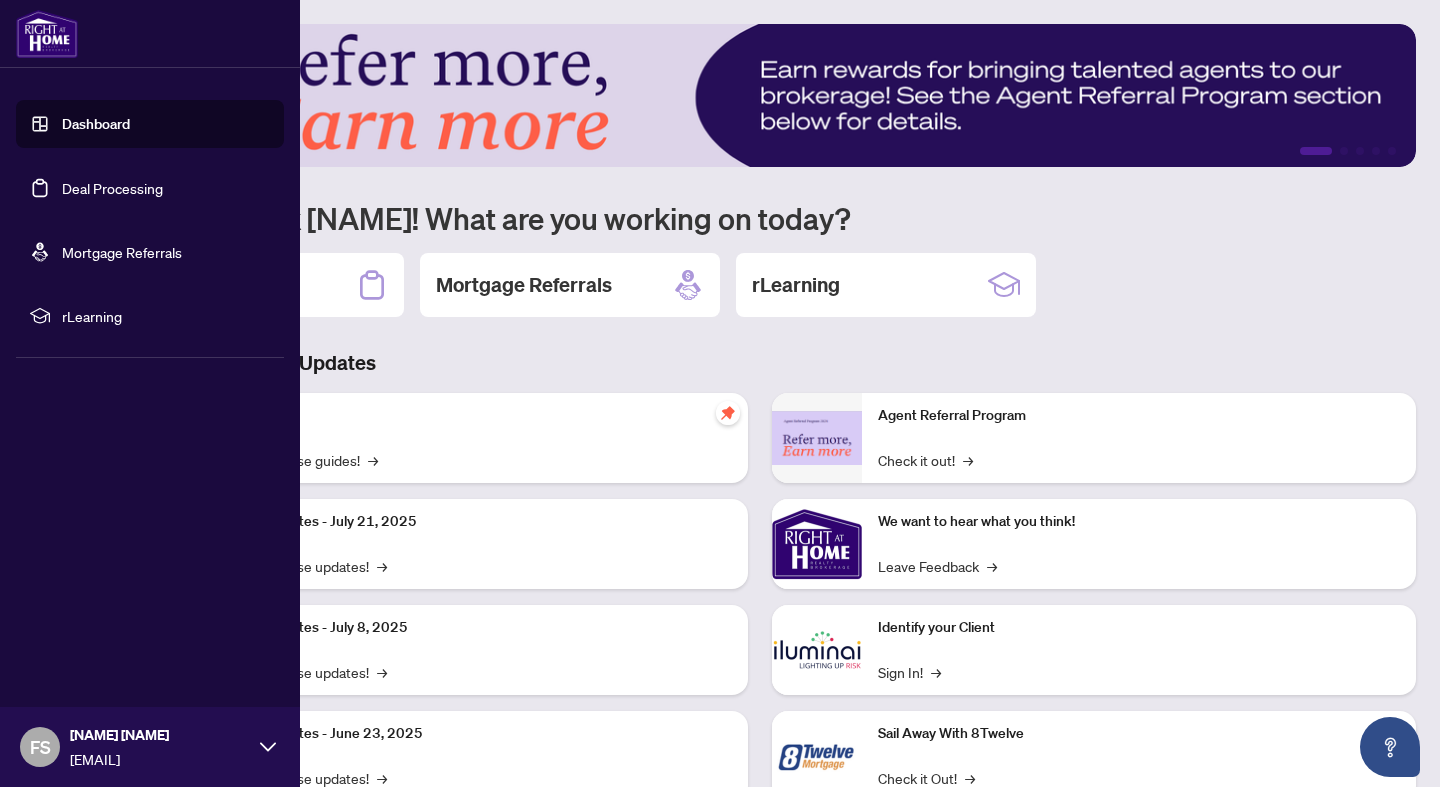 click on "Dashboard" at bounding box center (96, 124) 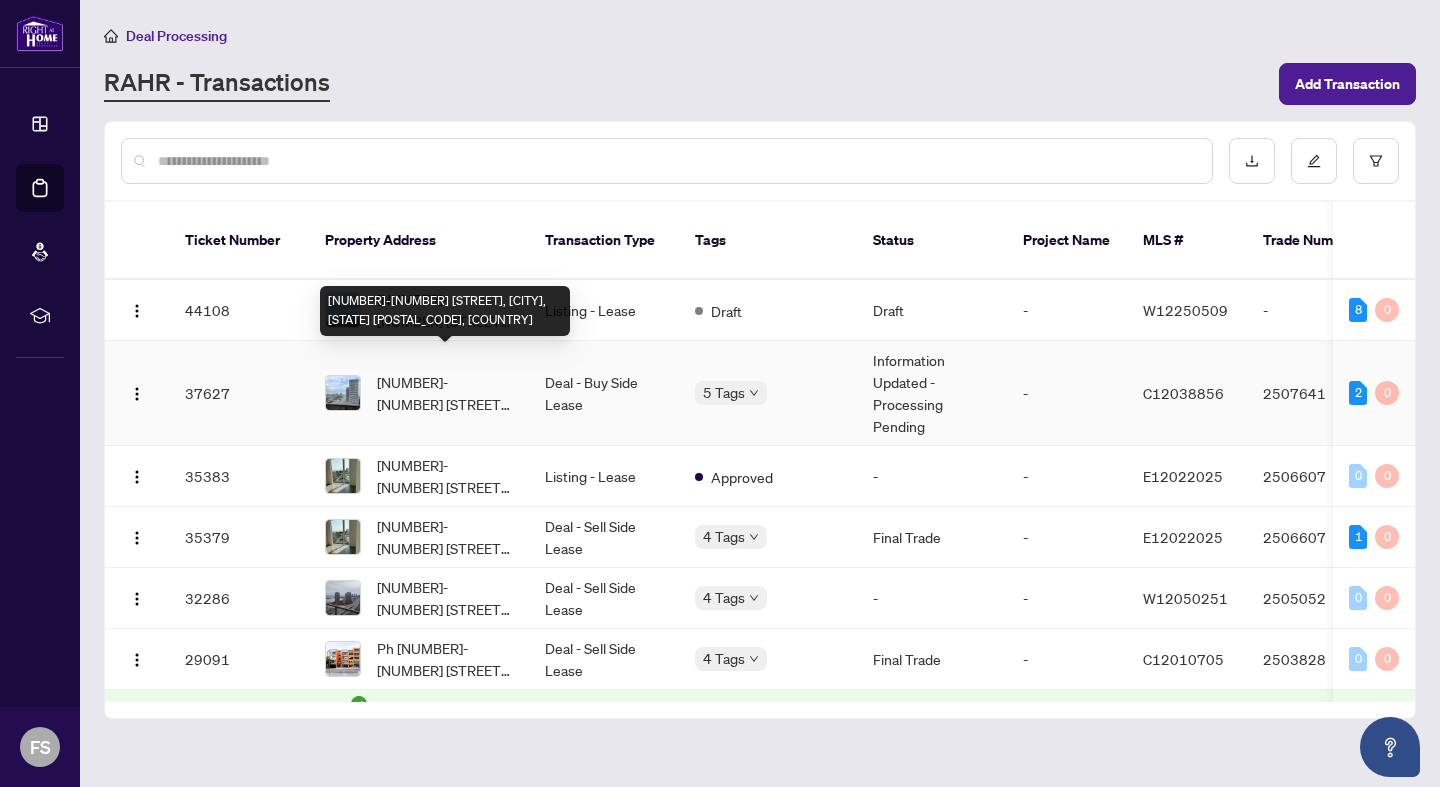 click on "[NUMBER]-[NUMBER] [STREET], [CITY], [STATE] [POSTAL_CODE], [COUNTRY]" at bounding box center (445, 311) 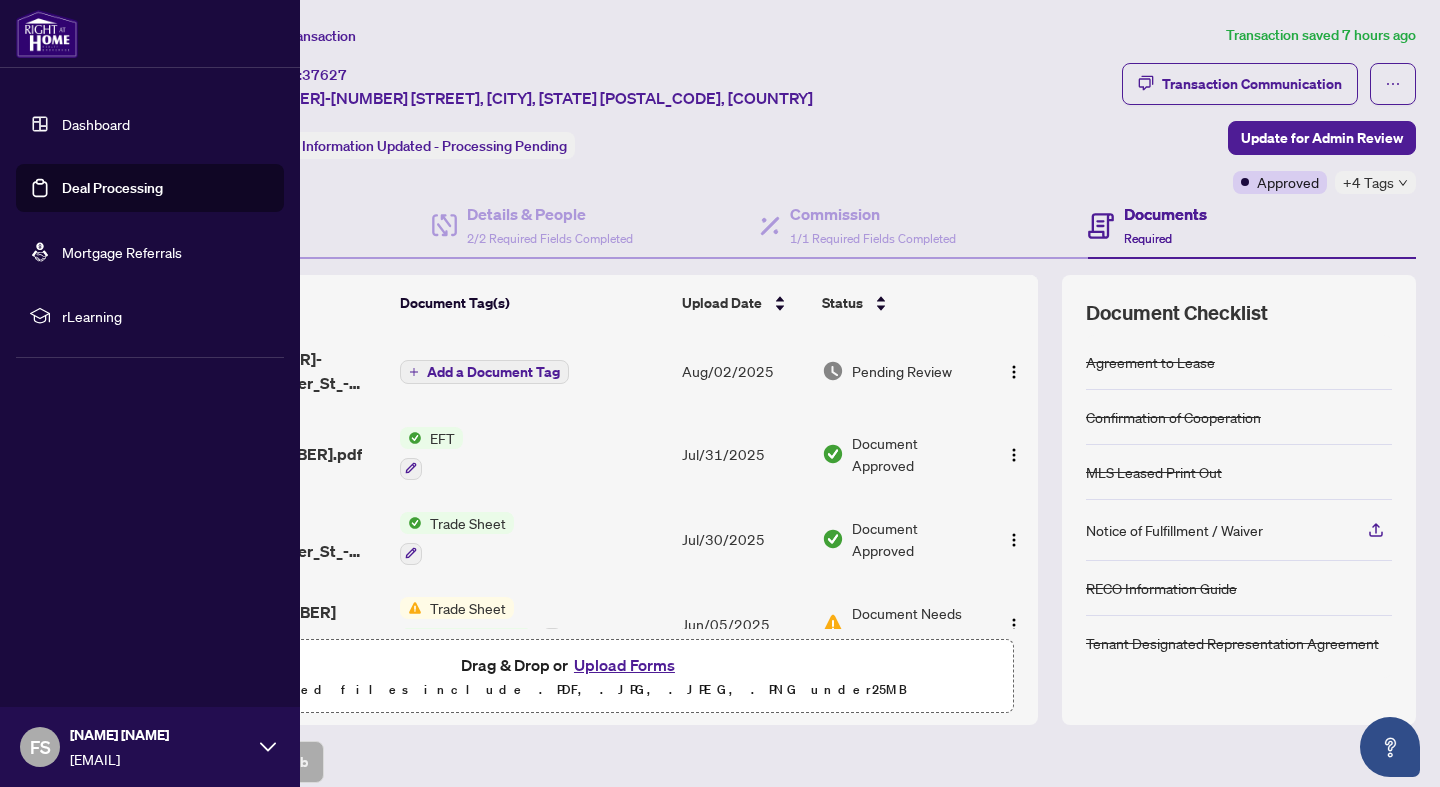 click on "Dashboard" at bounding box center (96, 124) 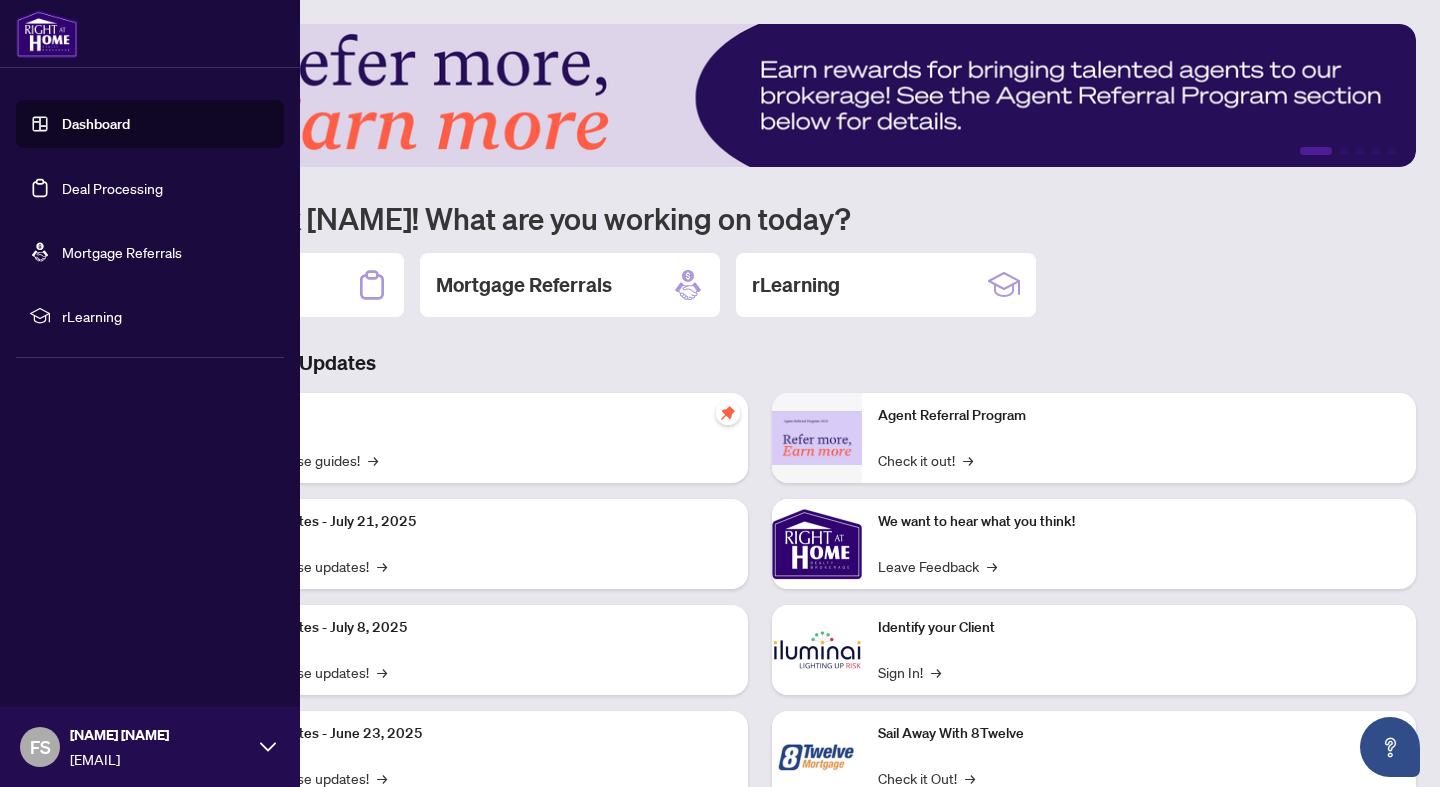 click on "Deal Processing" at bounding box center [112, 188] 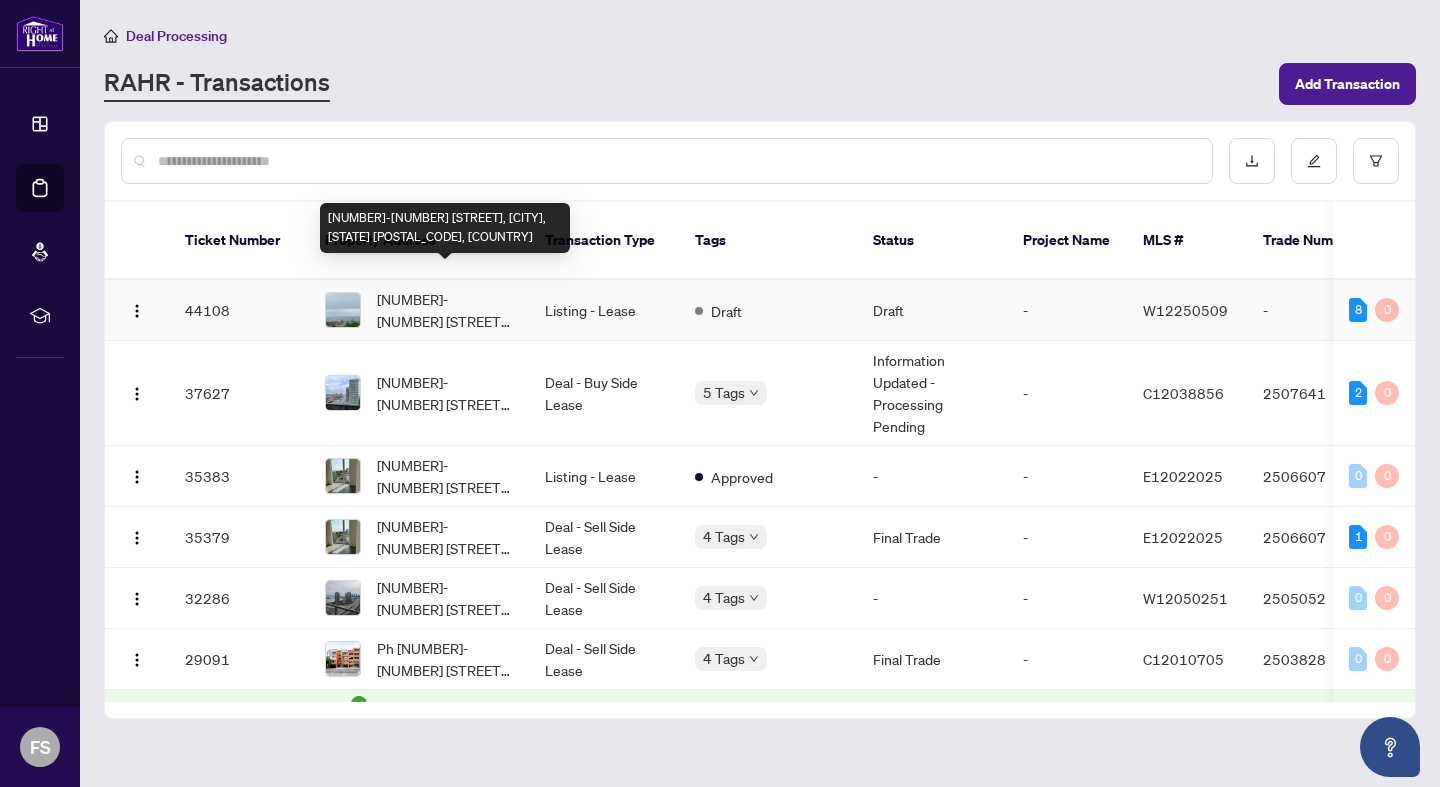 click on "[NUMBER]-[NUMBER] [STREET], [CITY], [STATE] [POSTAL_CODE], [COUNTRY]" at bounding box center (445, 310) 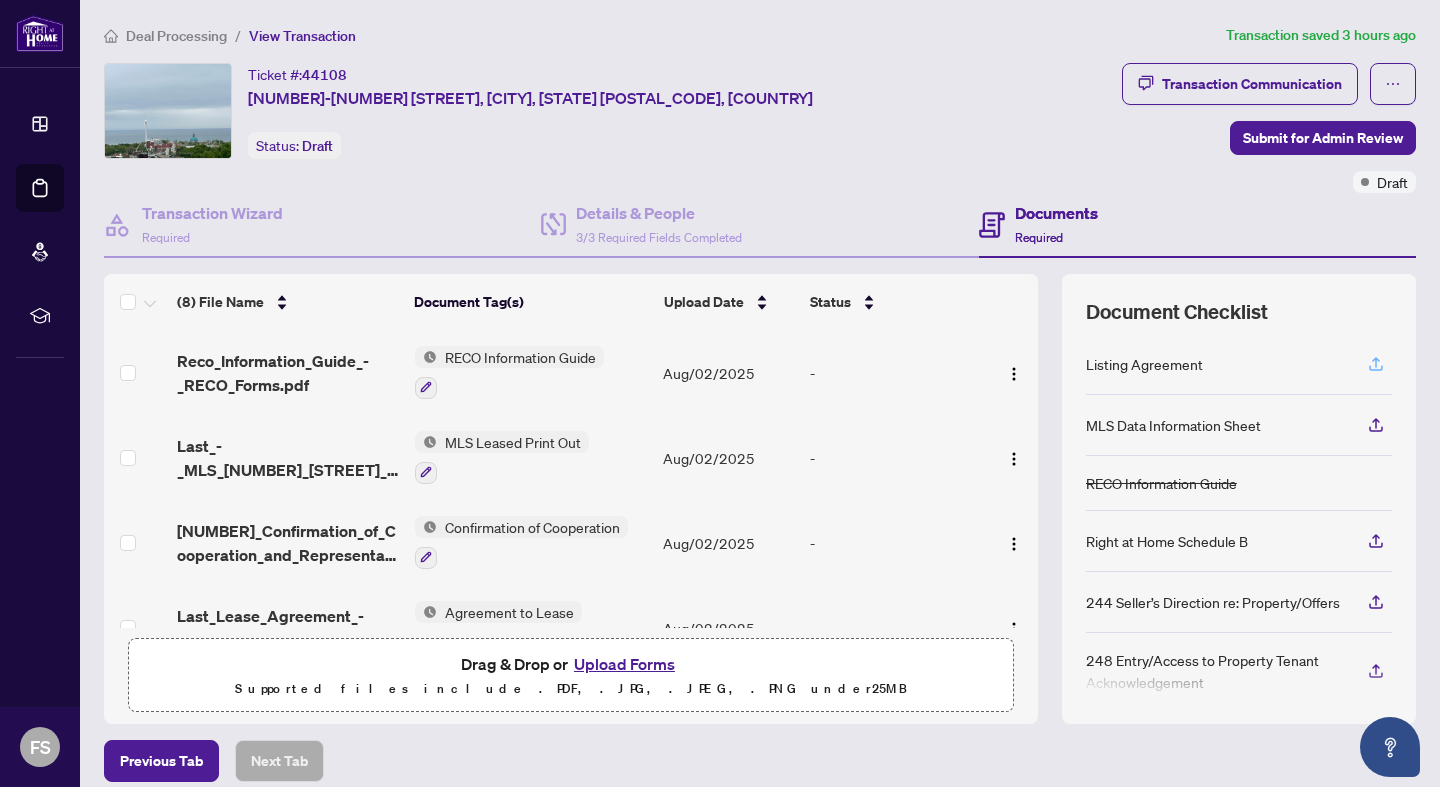 click 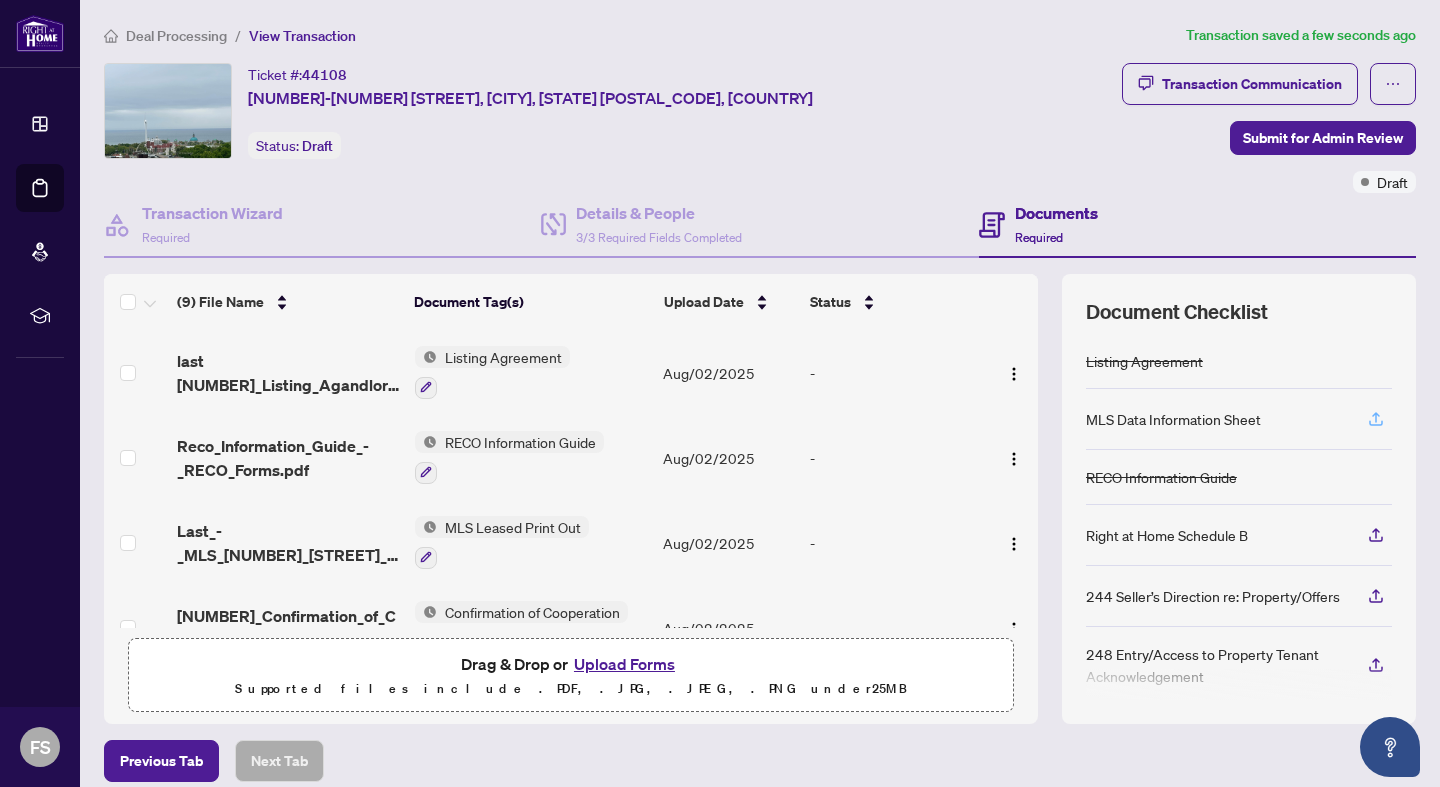 click 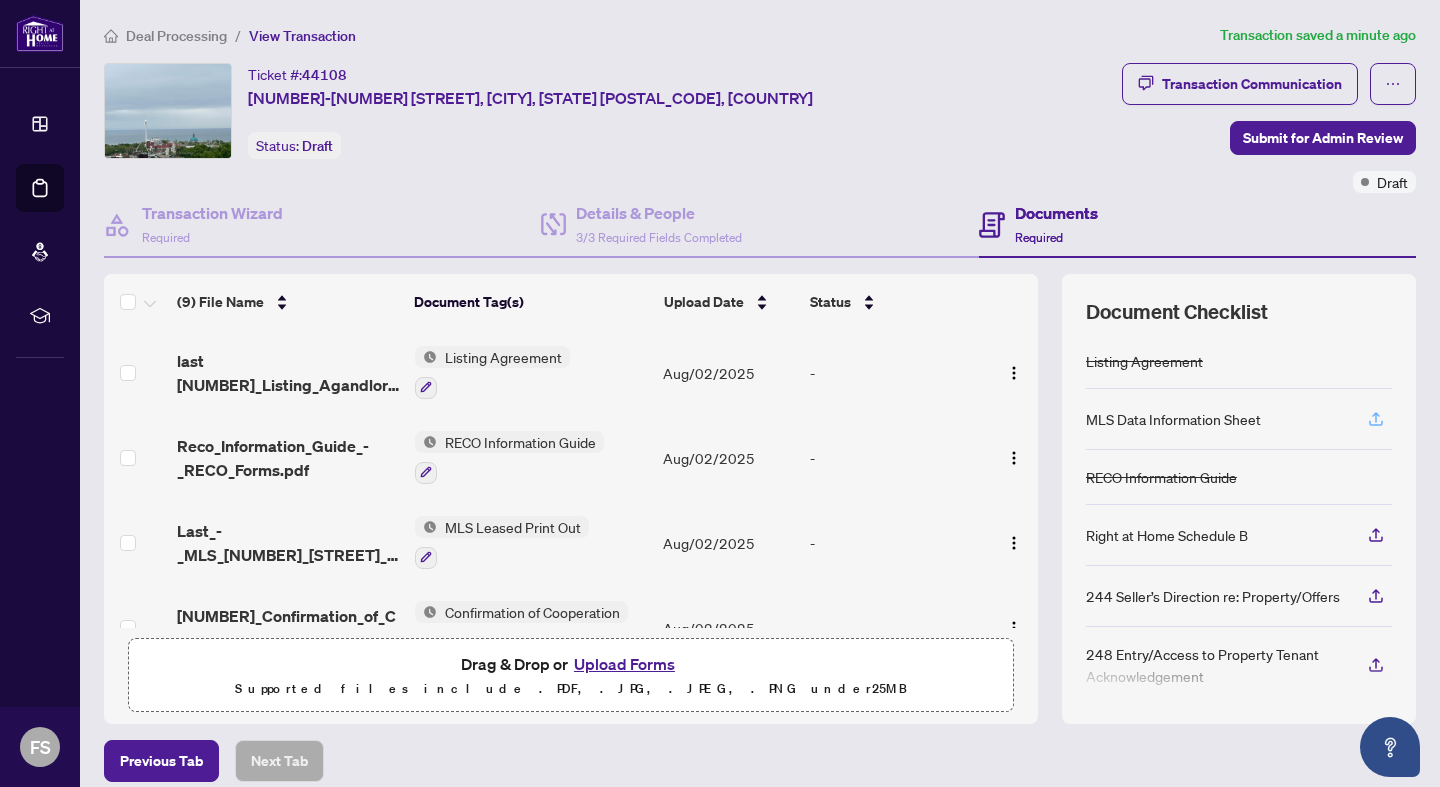 click 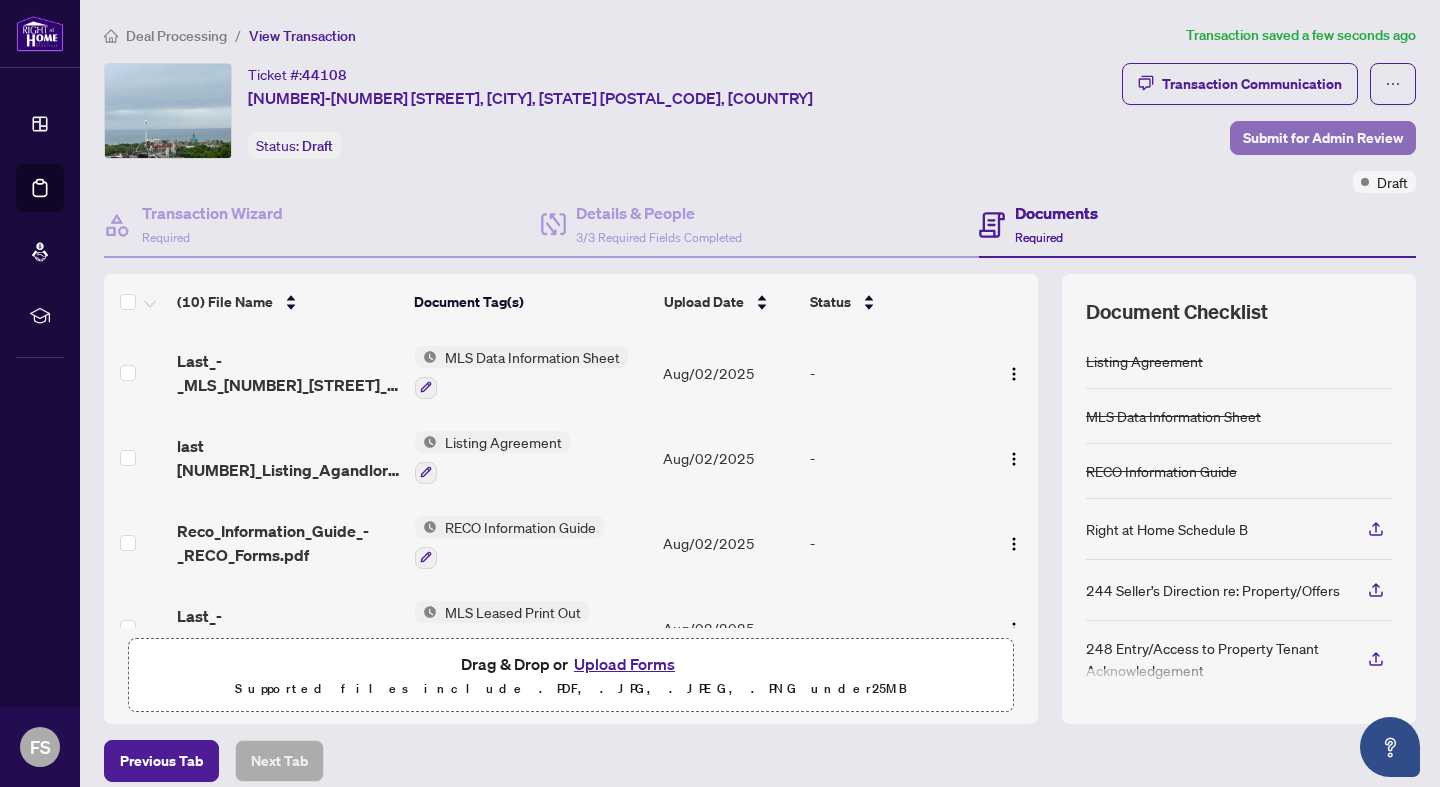 click on "Submit for Admin Review" at bounding box center (1323, 138) 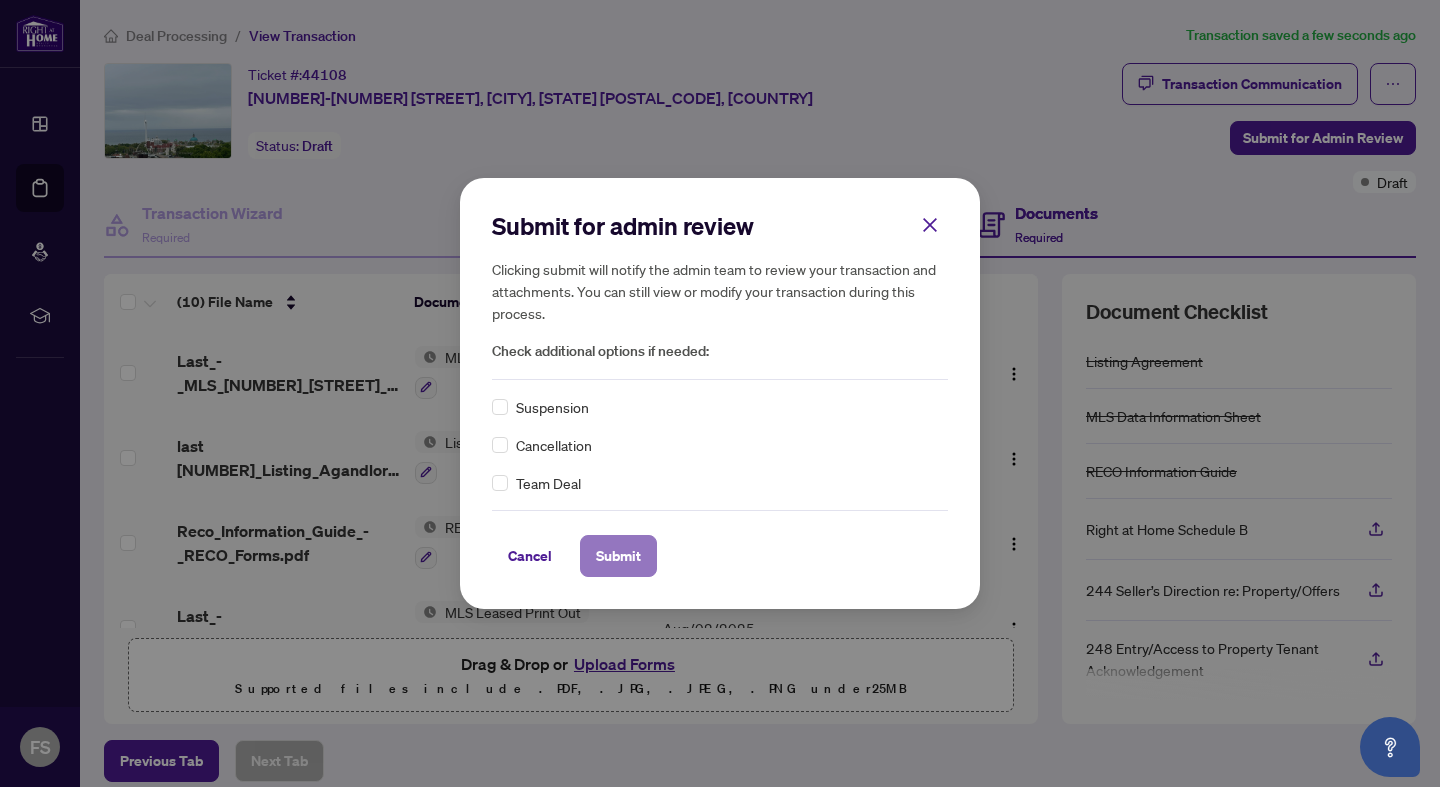 click on "Submit" at bounding box center [618, 556] 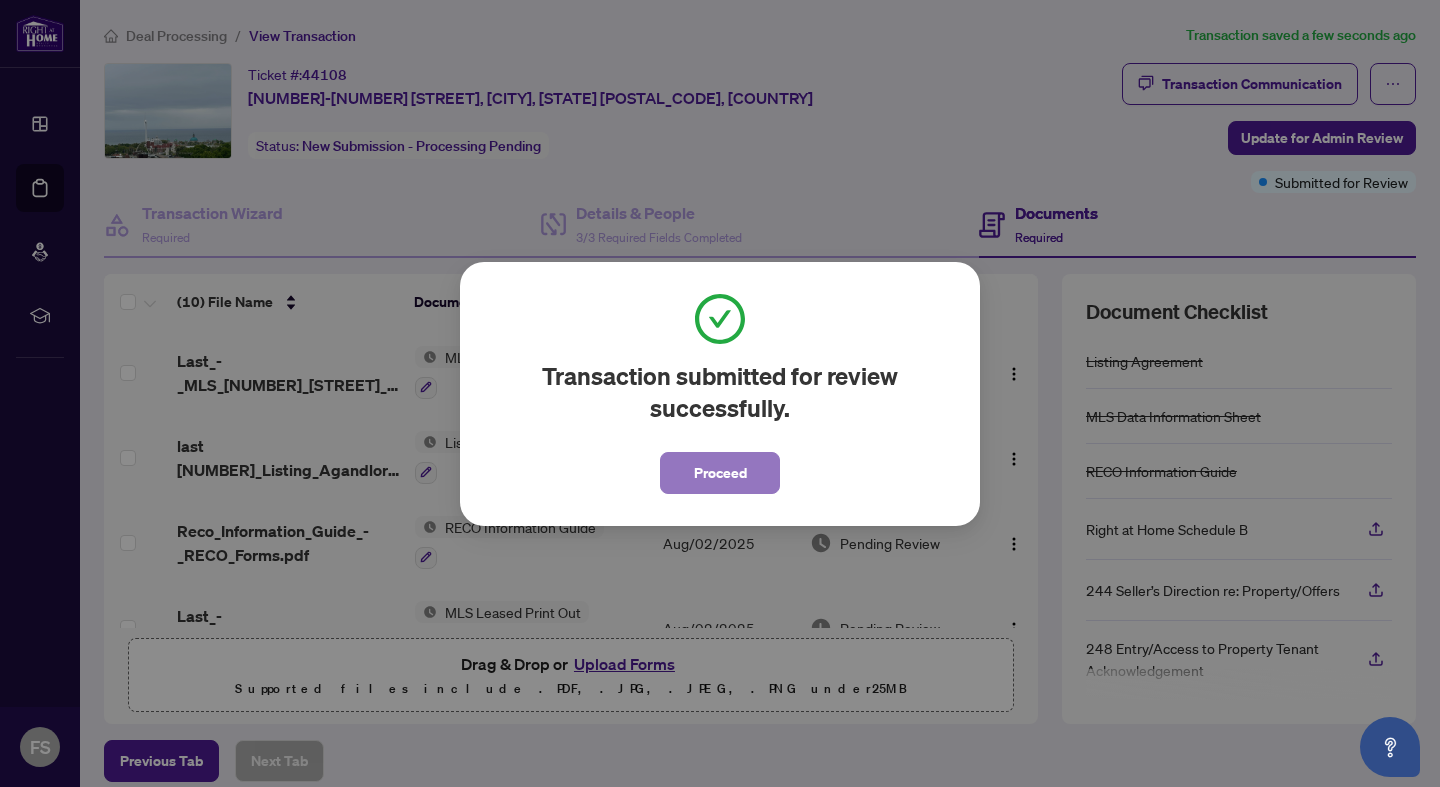click on "Proceed" at bounding box center [720, 473] 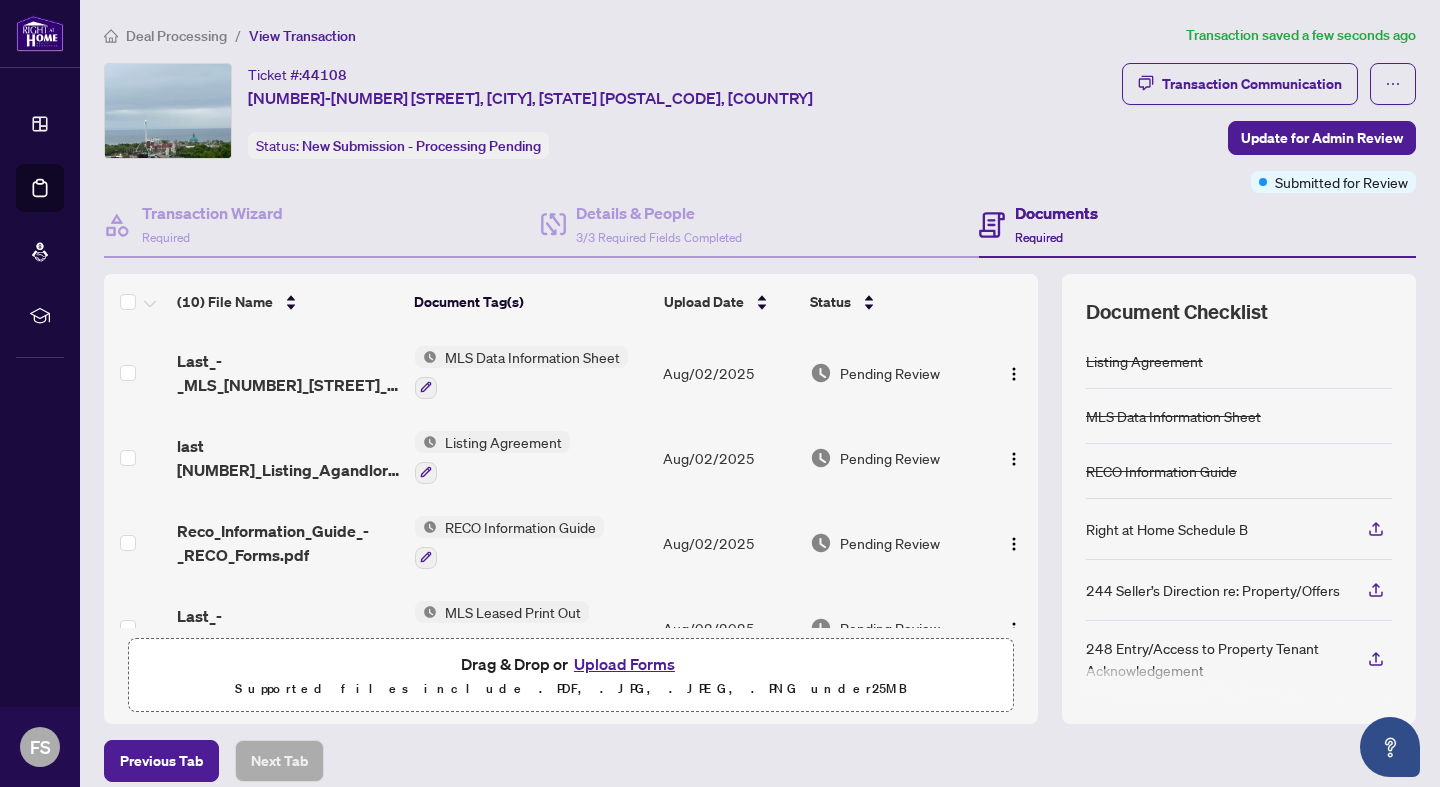 scroll, scrollTop: 5, scrollLeft: 0, axis: vertical 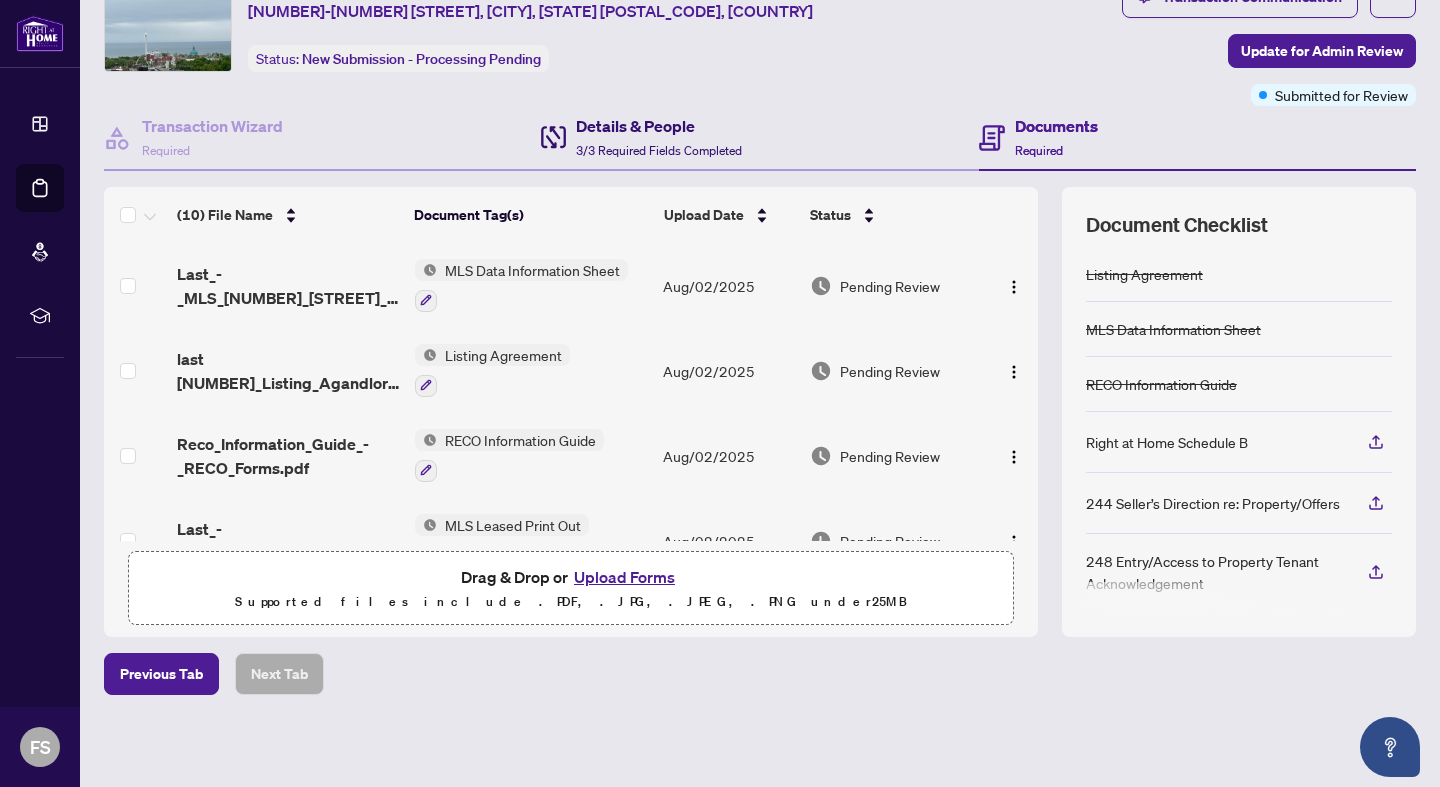 click on "Details & People 3/3 Required Fields Completed" at bounding box center (659, 137) 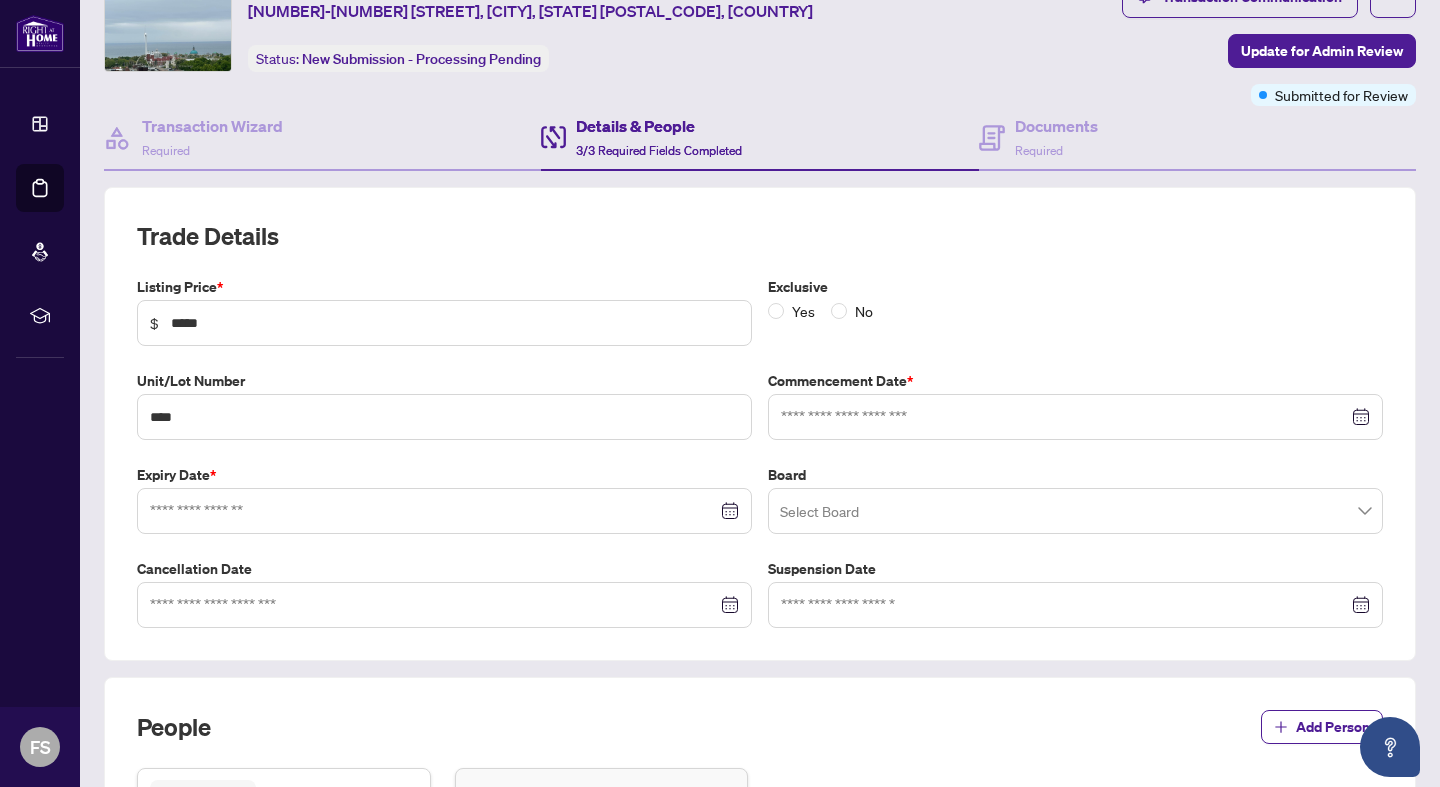 type on "**********" 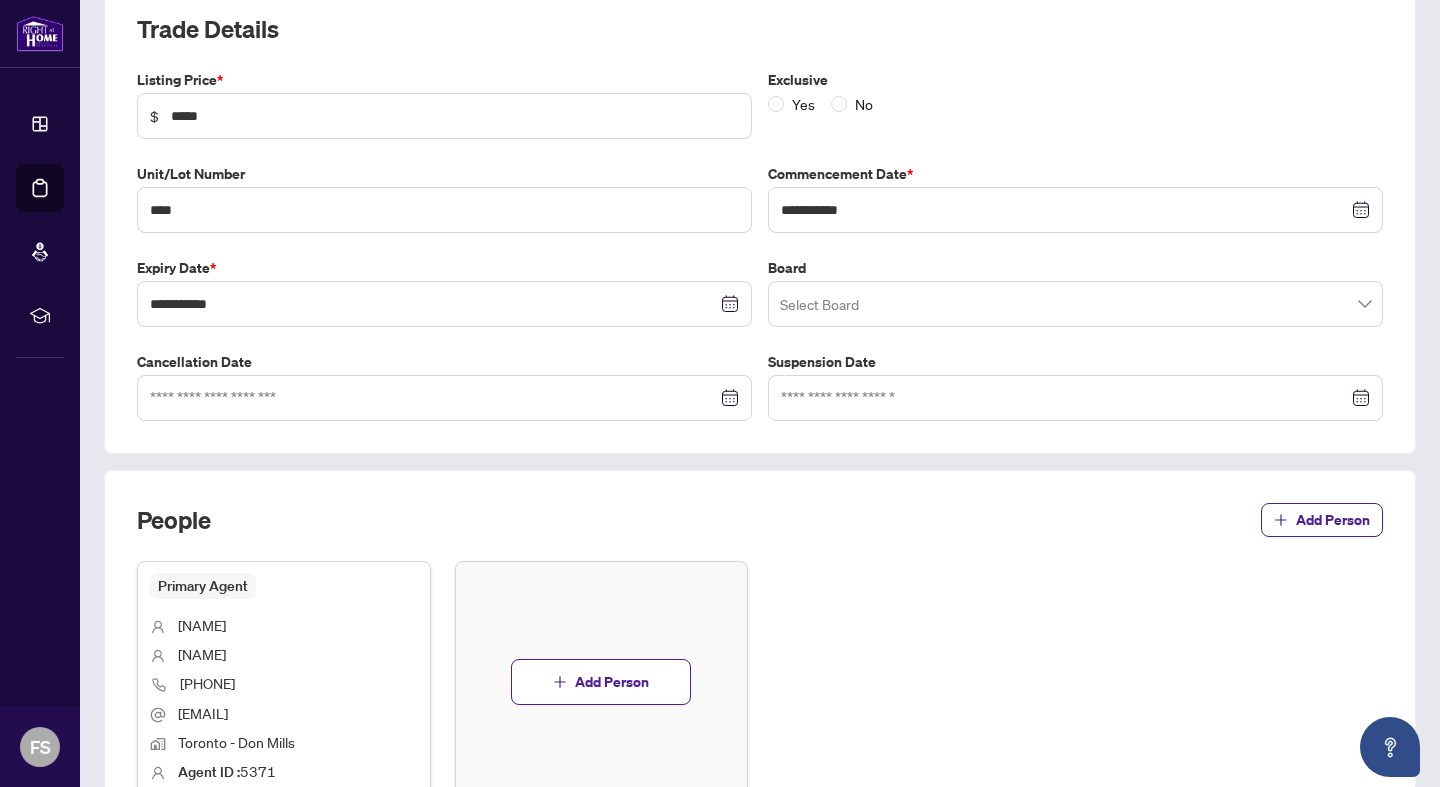 scroll, scrollTop: 493, scrollLeft: 0, axis: vertical 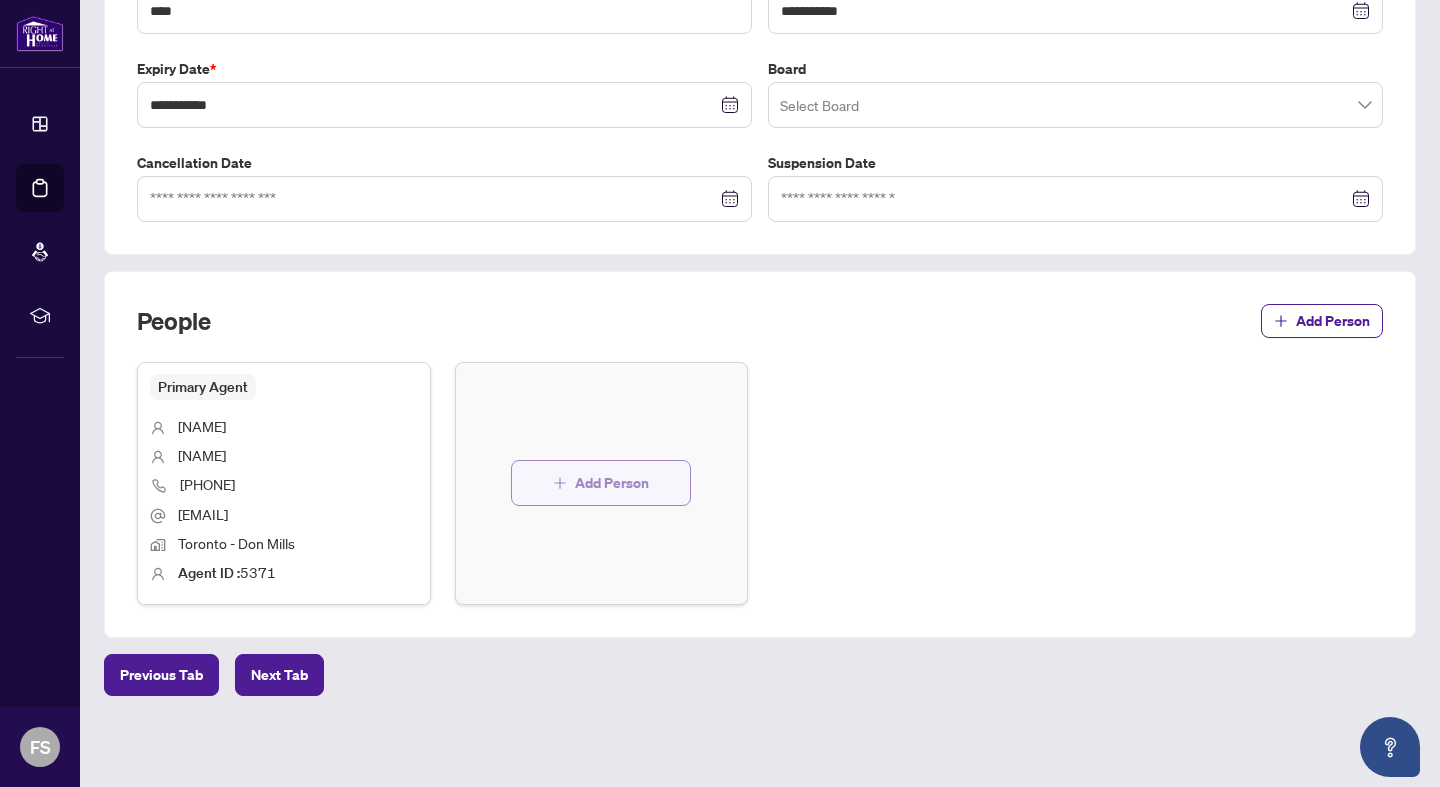 click on "Add Person" at bounding box center (612, 483) 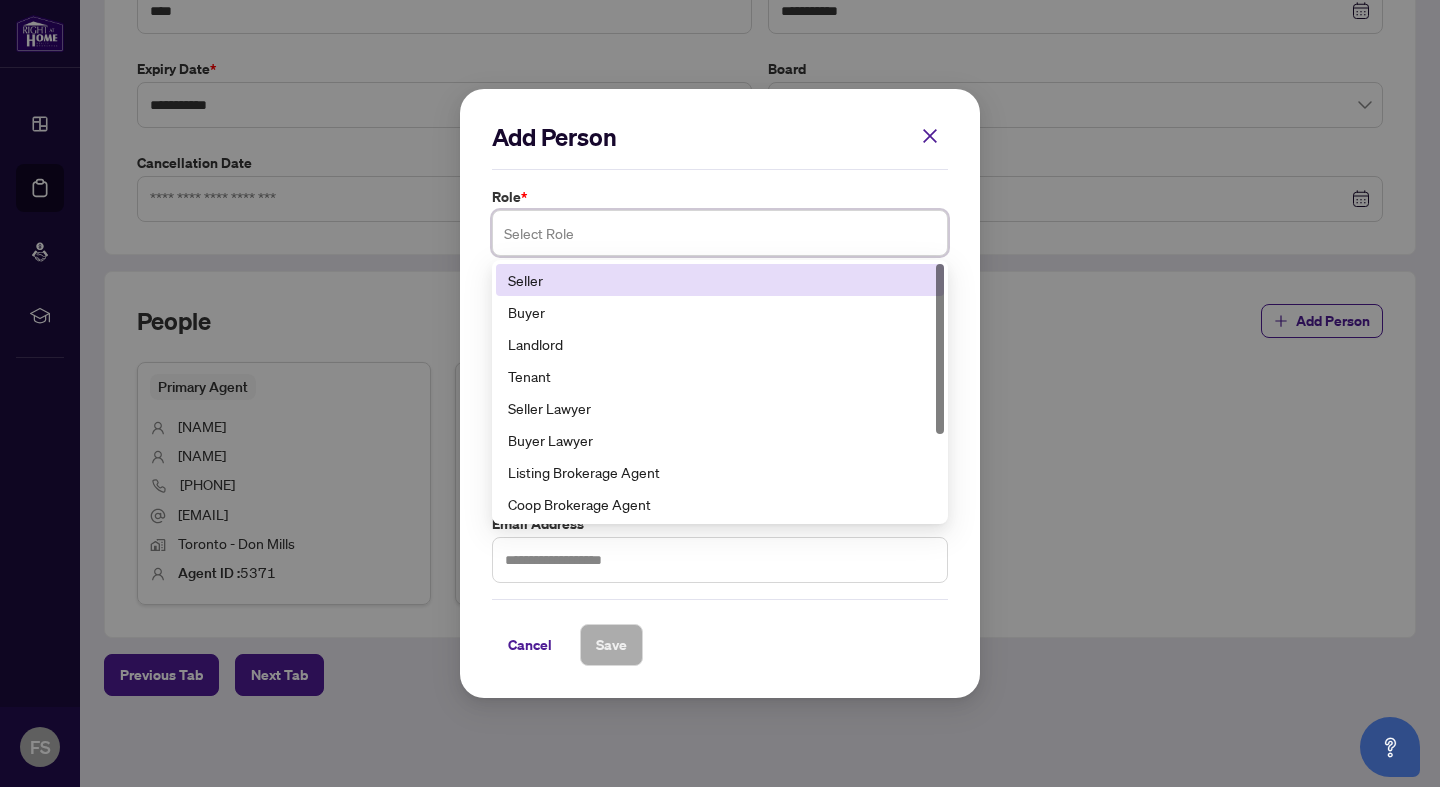 click at bounding box center (720, 233) 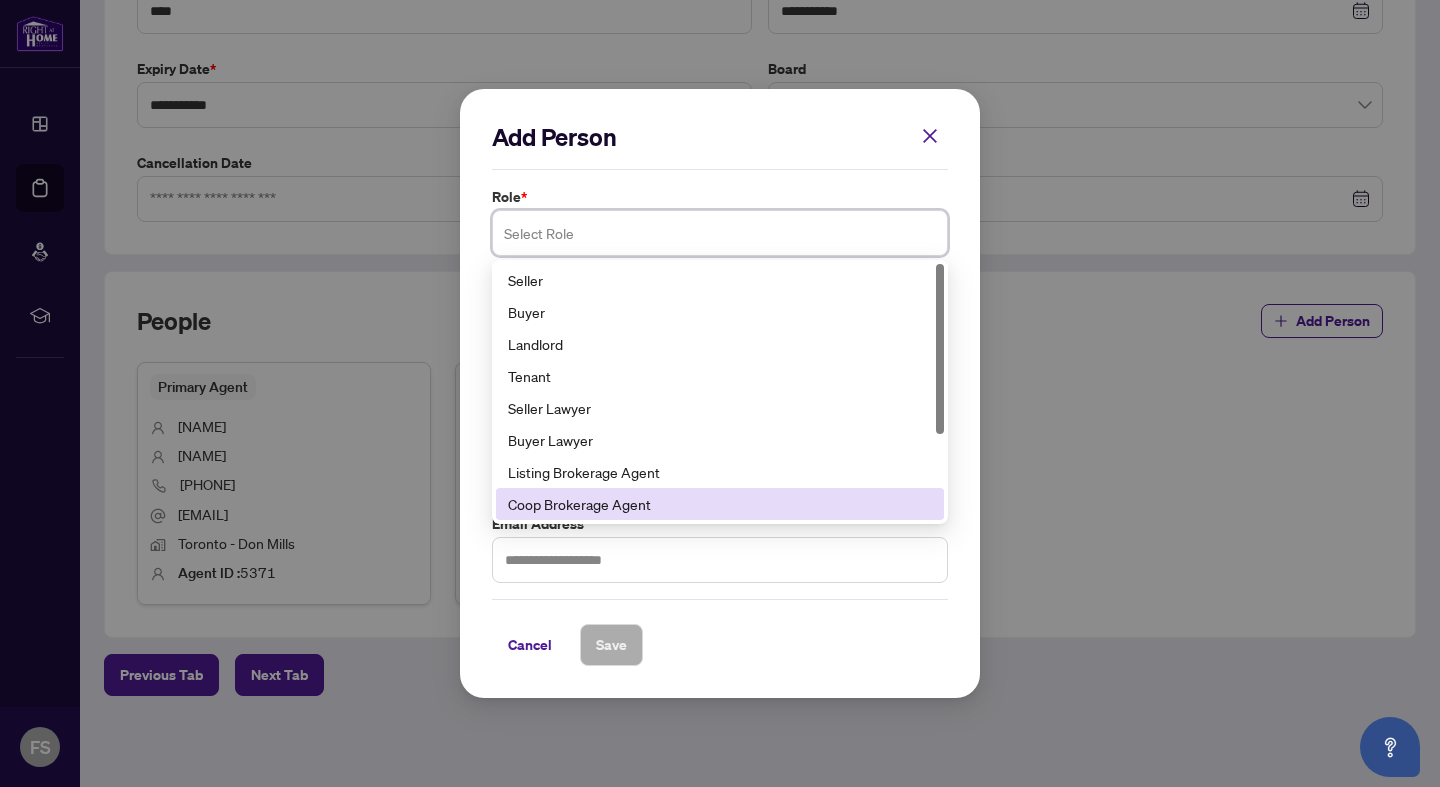 click on "Coop Brokerage Agent" at bounding box center [720, 504] 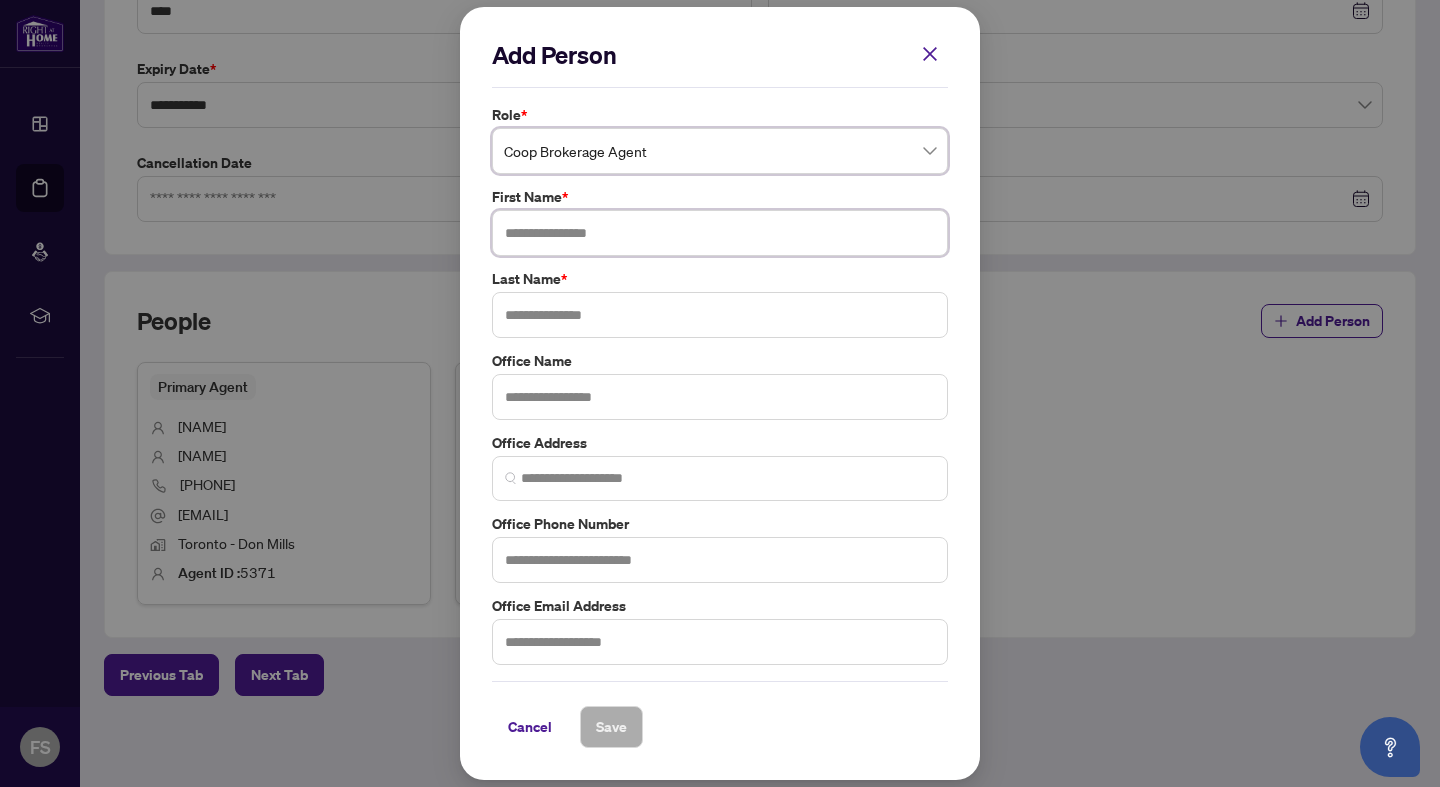 click at bounding box center [720, 233] 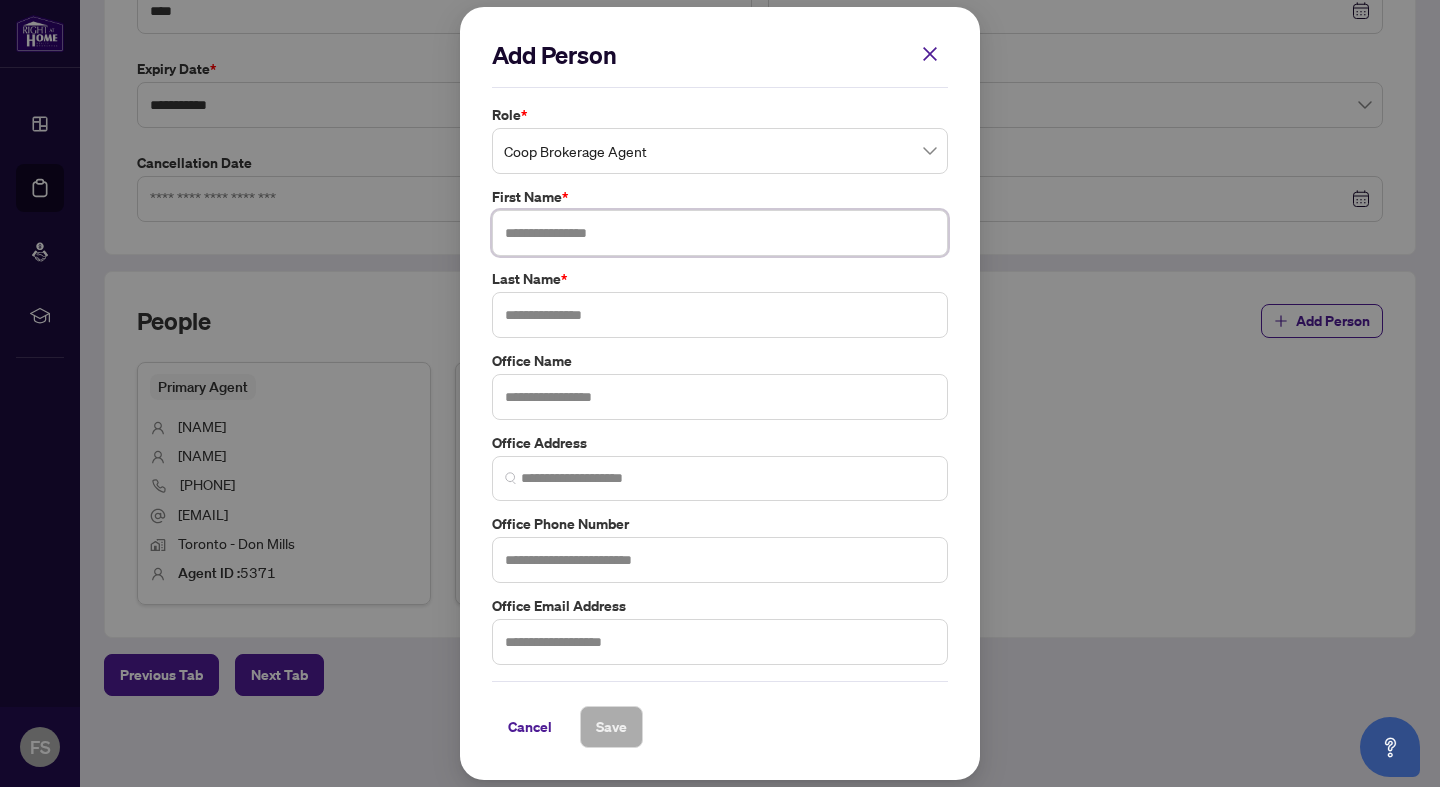 type on "*" 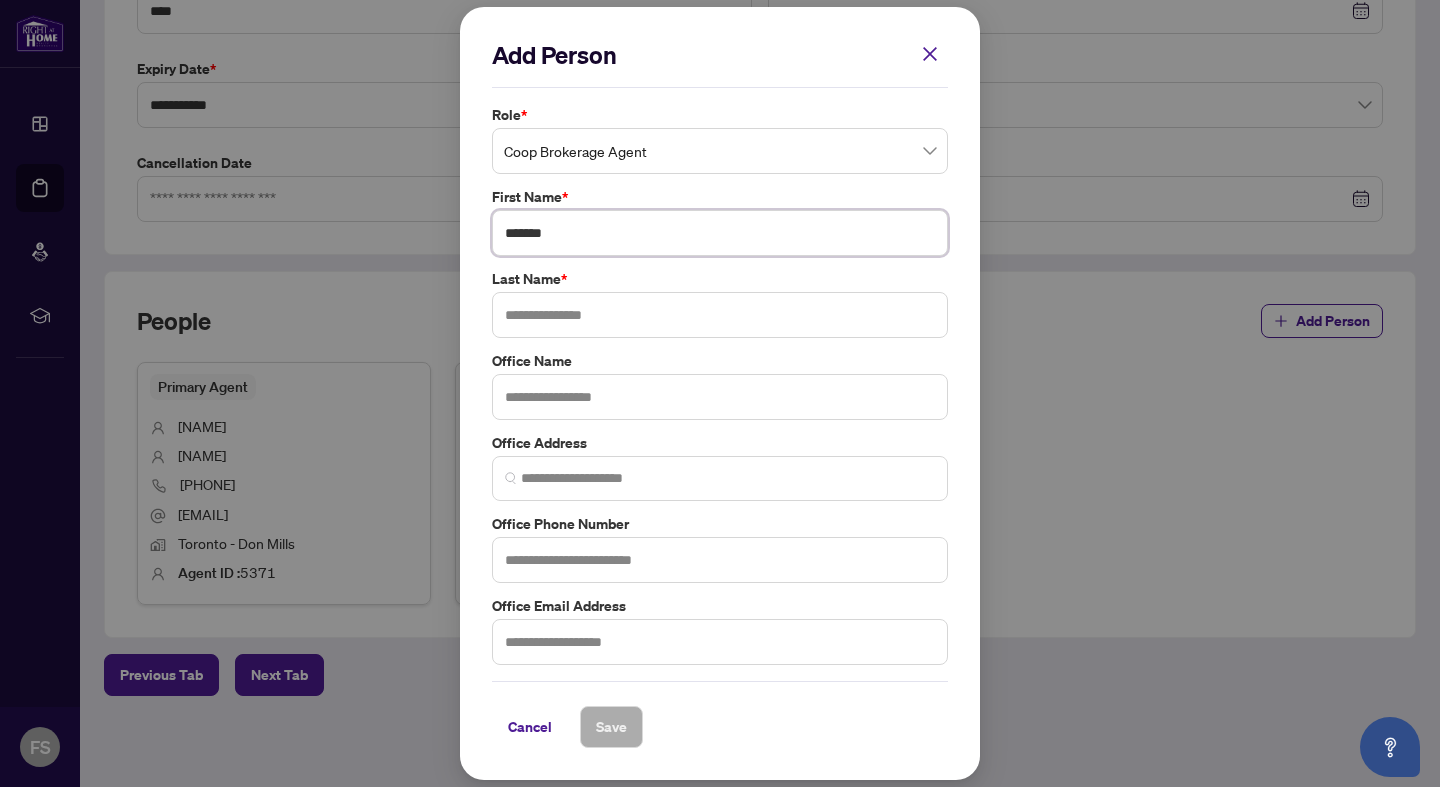 type on "*******" 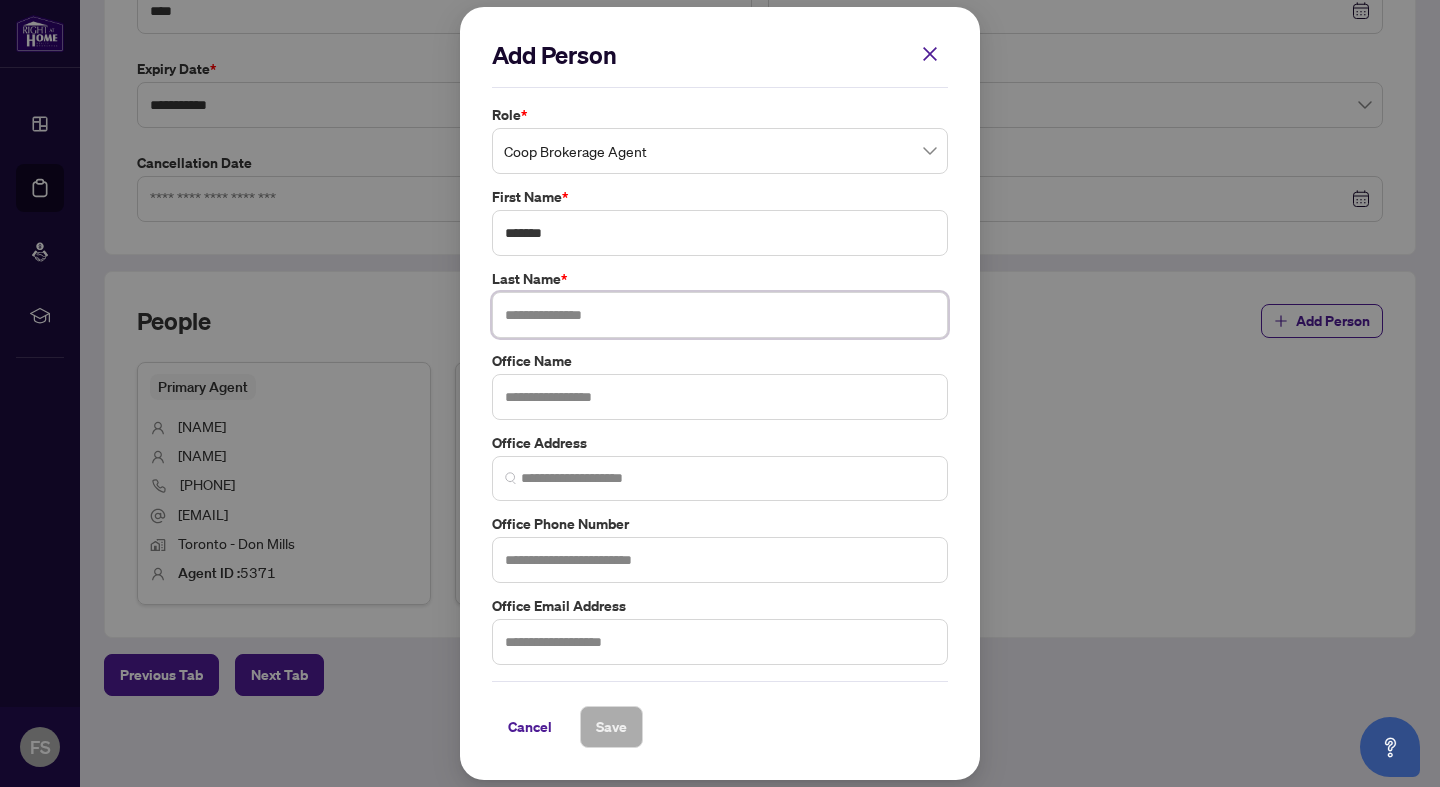 click at bounding box center (720, 315) 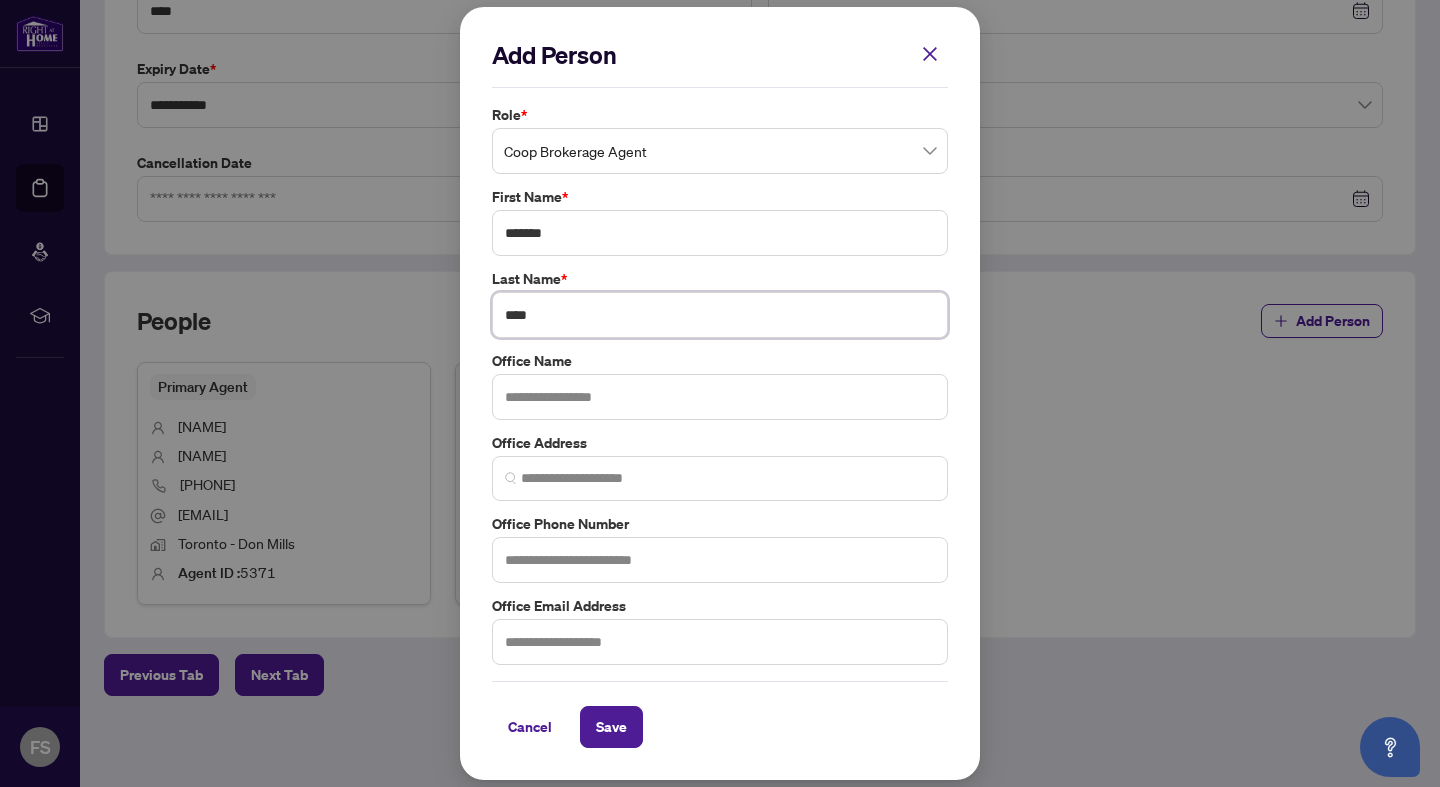 type on "****" 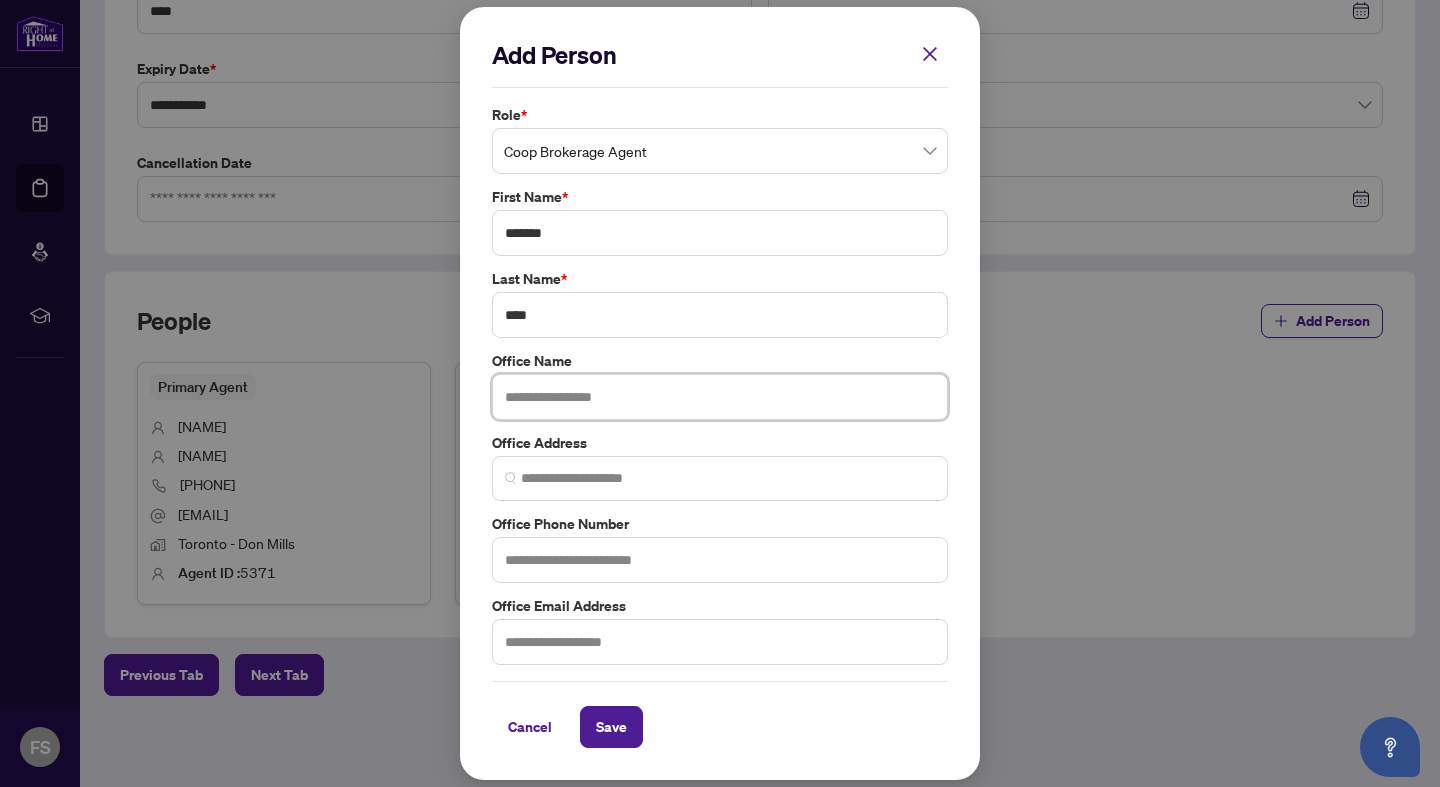 click at bounding box center (720, 397) 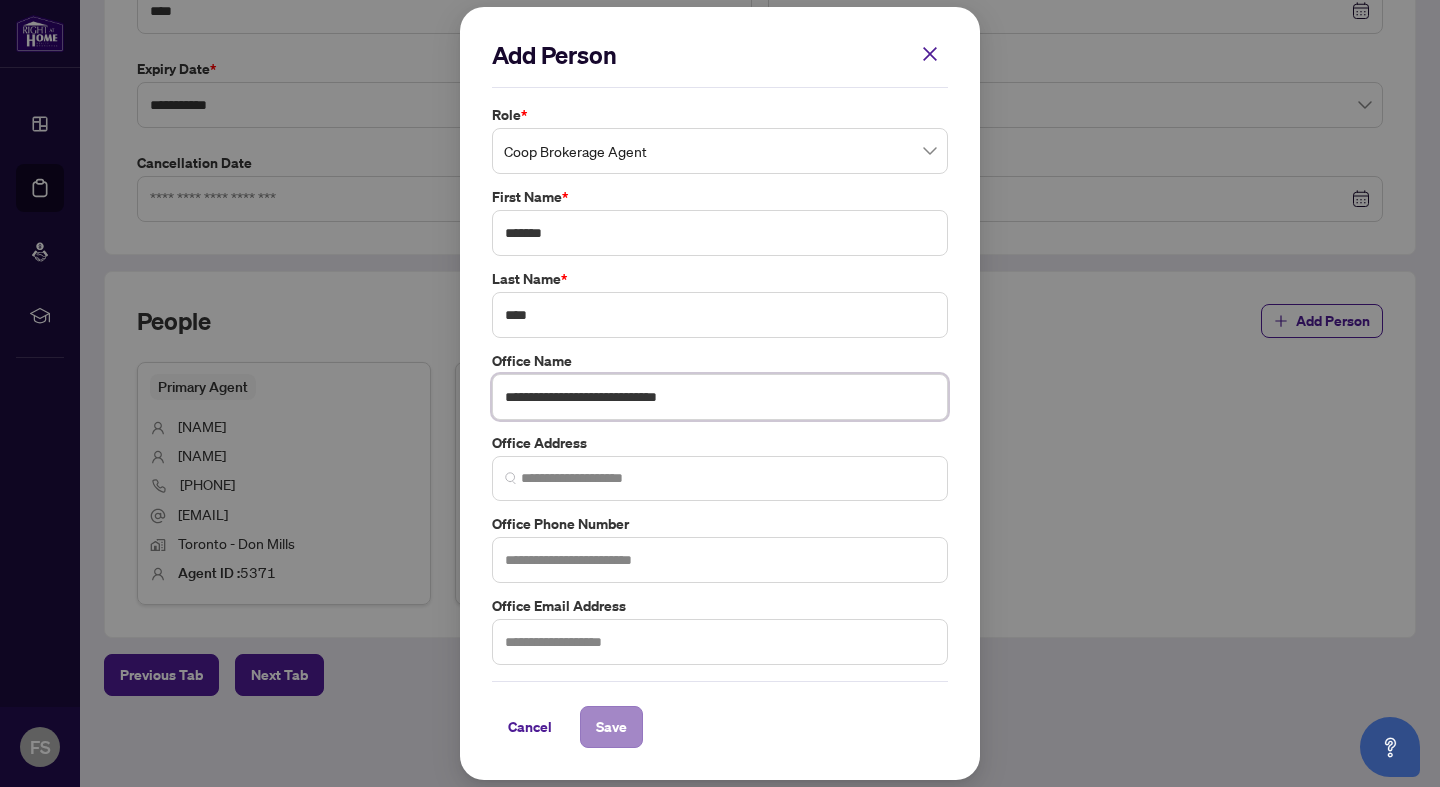 type on "**********" 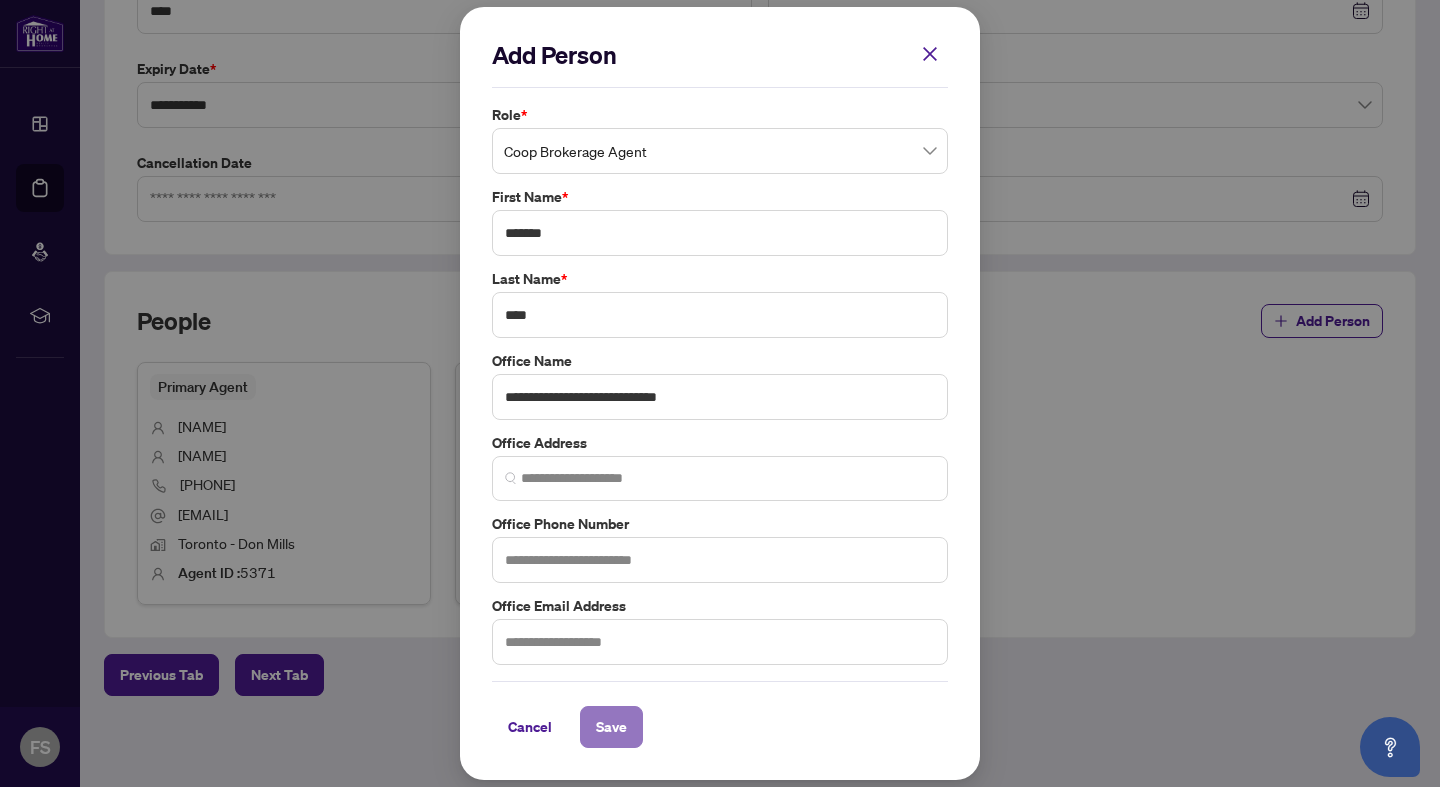 click on "Save" at bounding box center [611, 727] 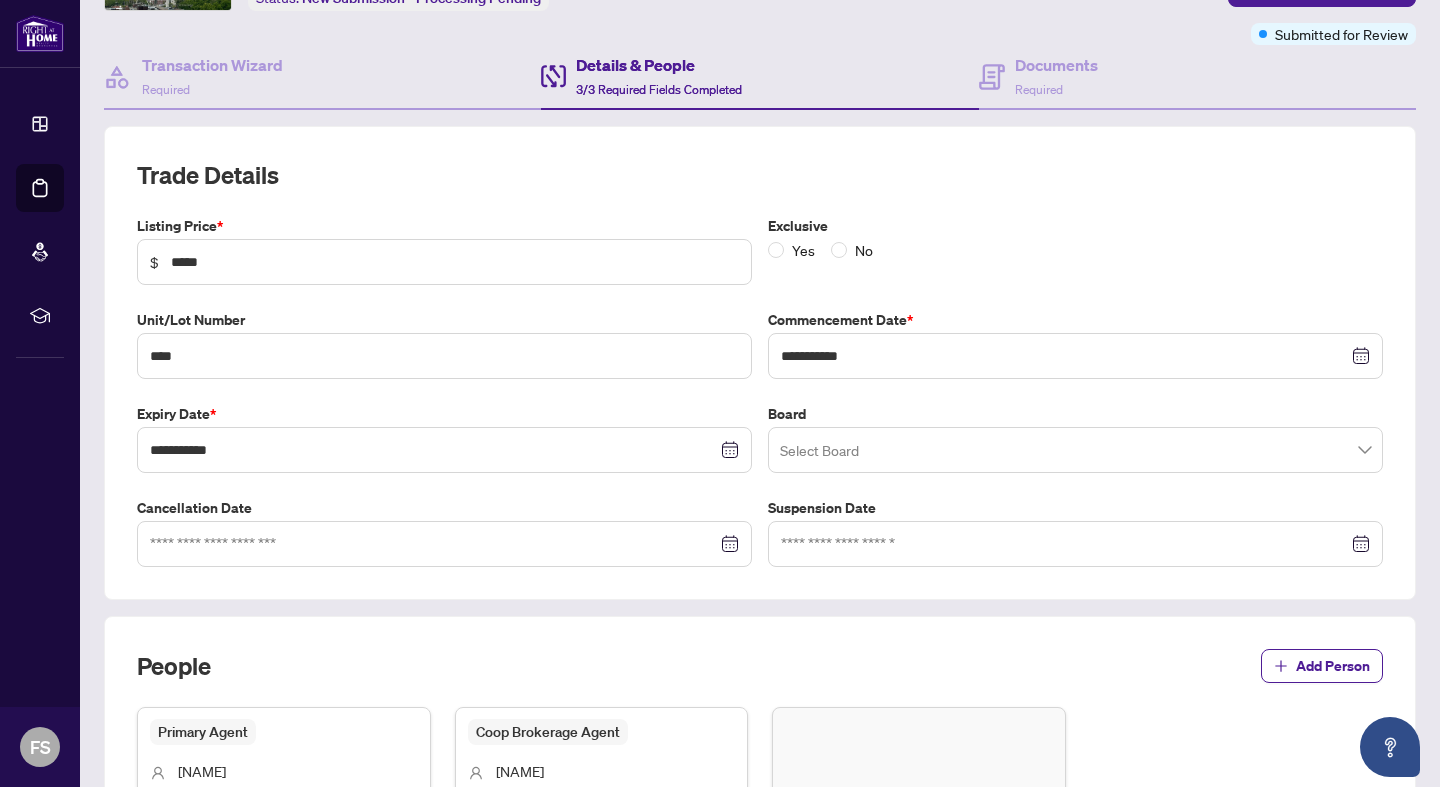 scroll, scrollTop: 110, scrollLeft: 0, axis: vertical 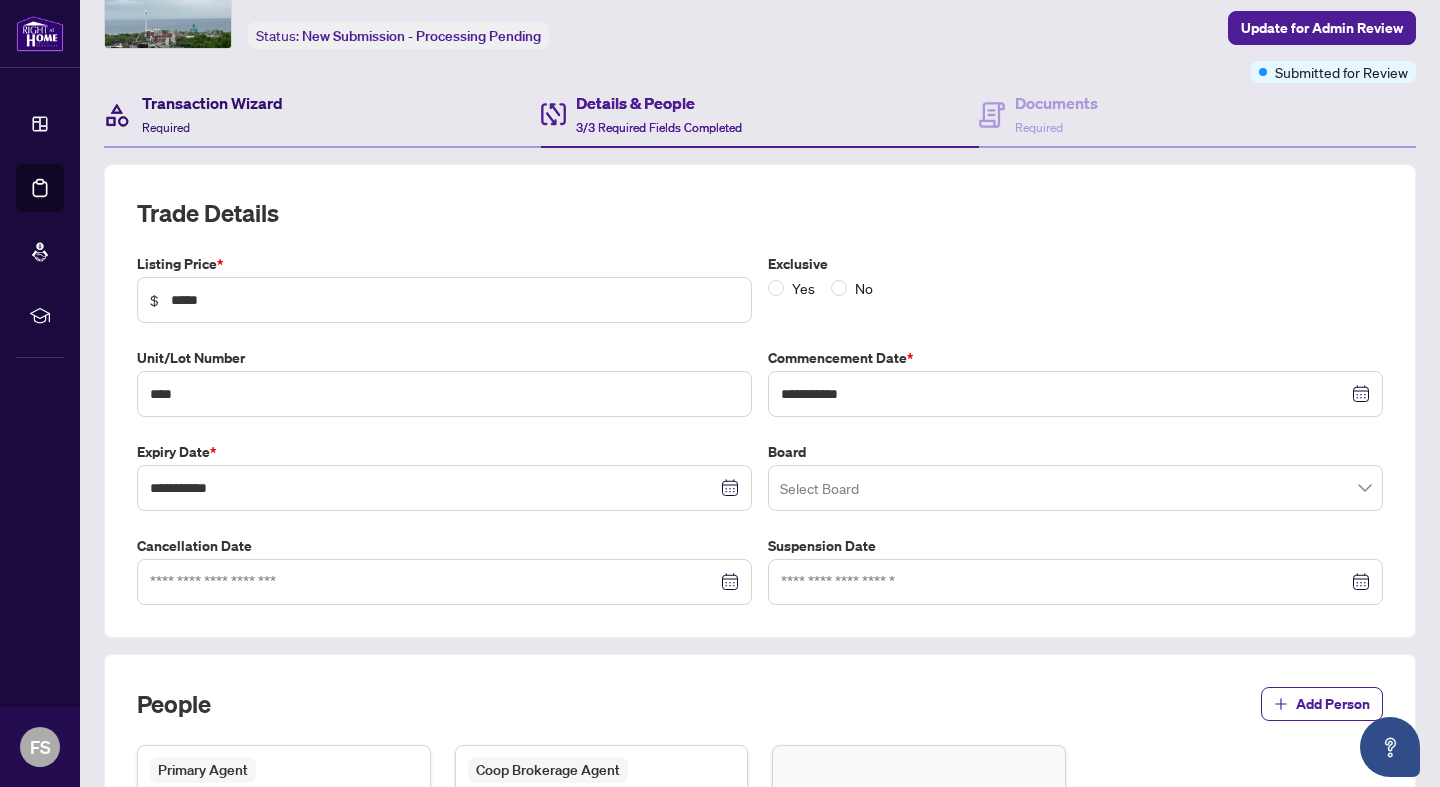 click on "Transaction Wizard" at bounding box center (212, 103) 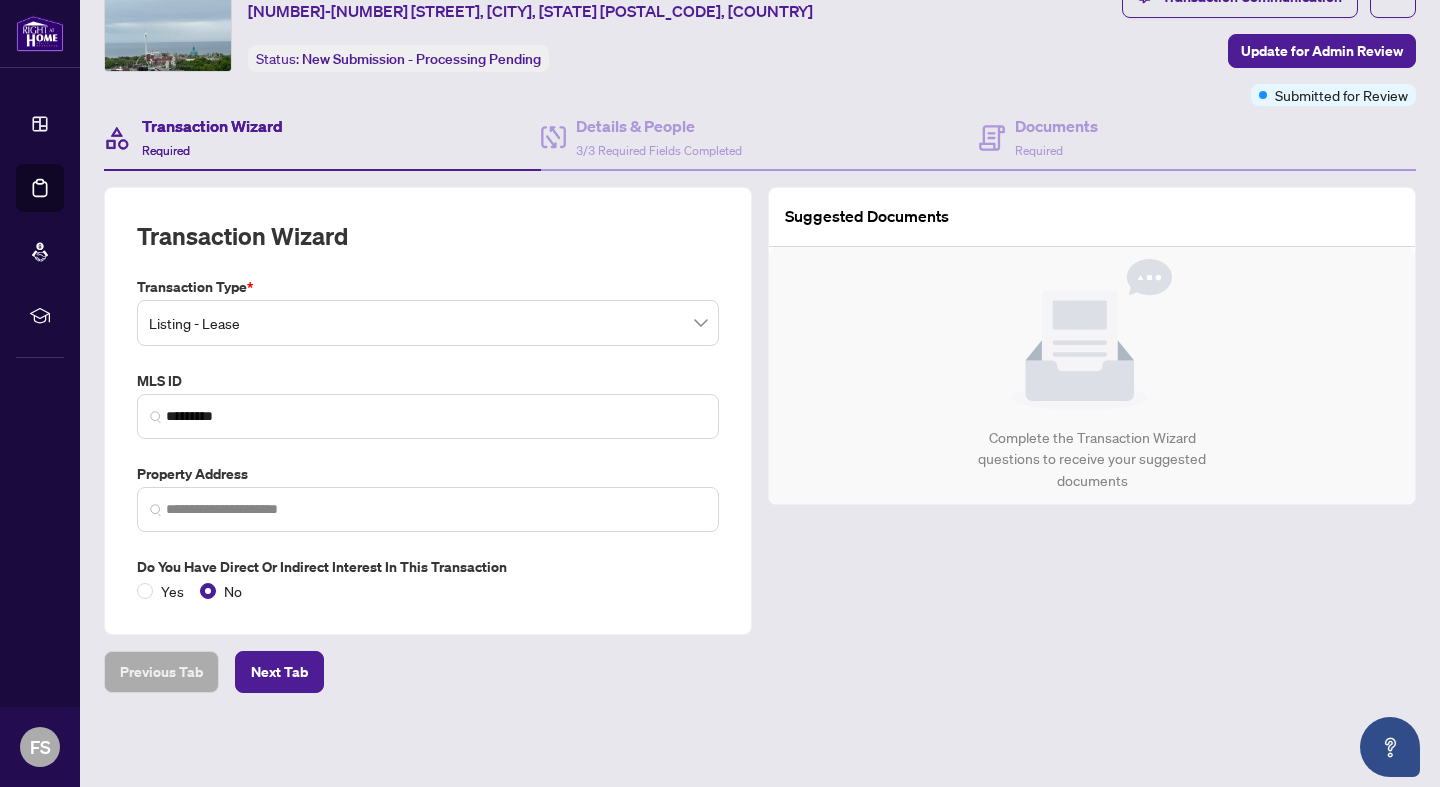 type on "**********" 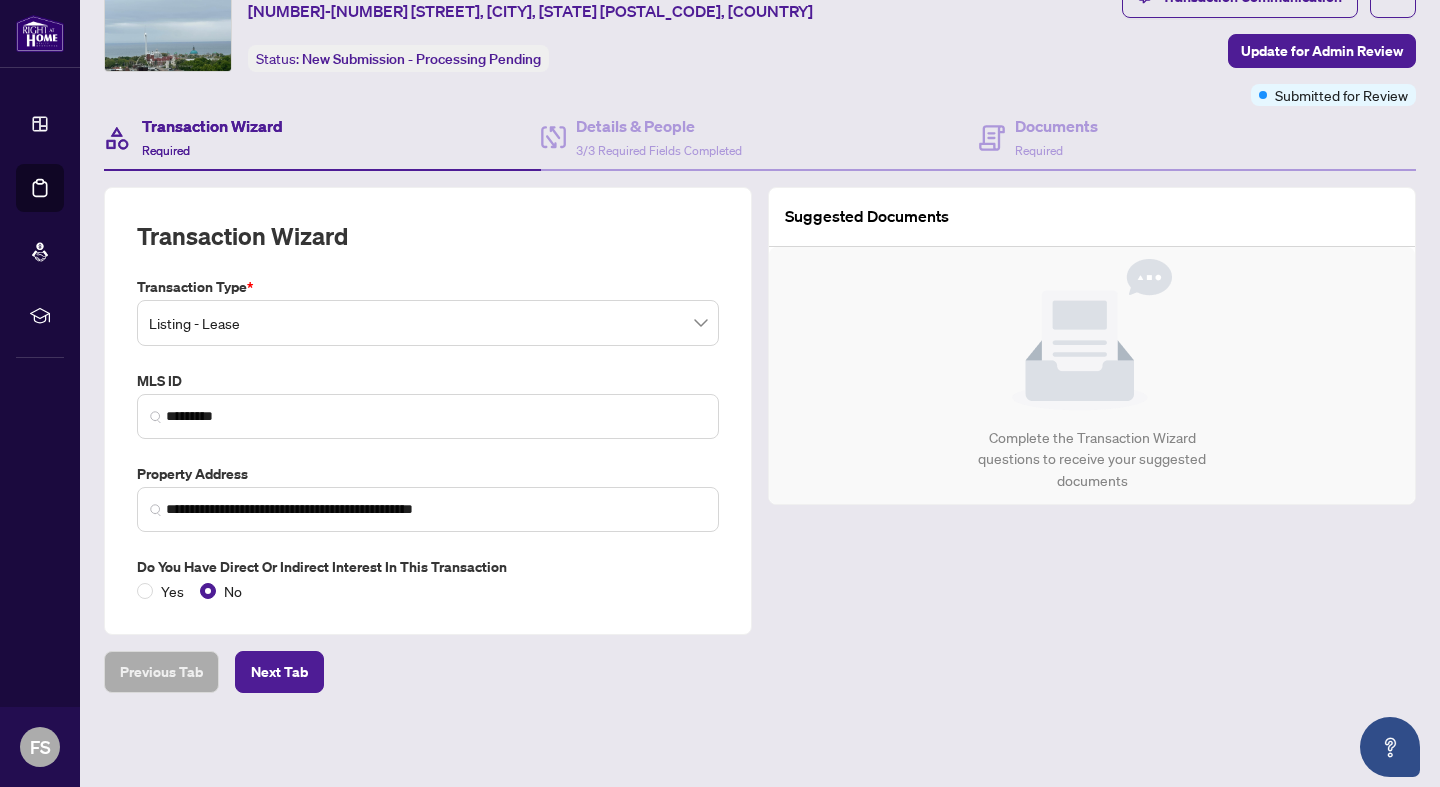 scroll, scrollTop: 85, scrollLeft: 0, axis: vertical 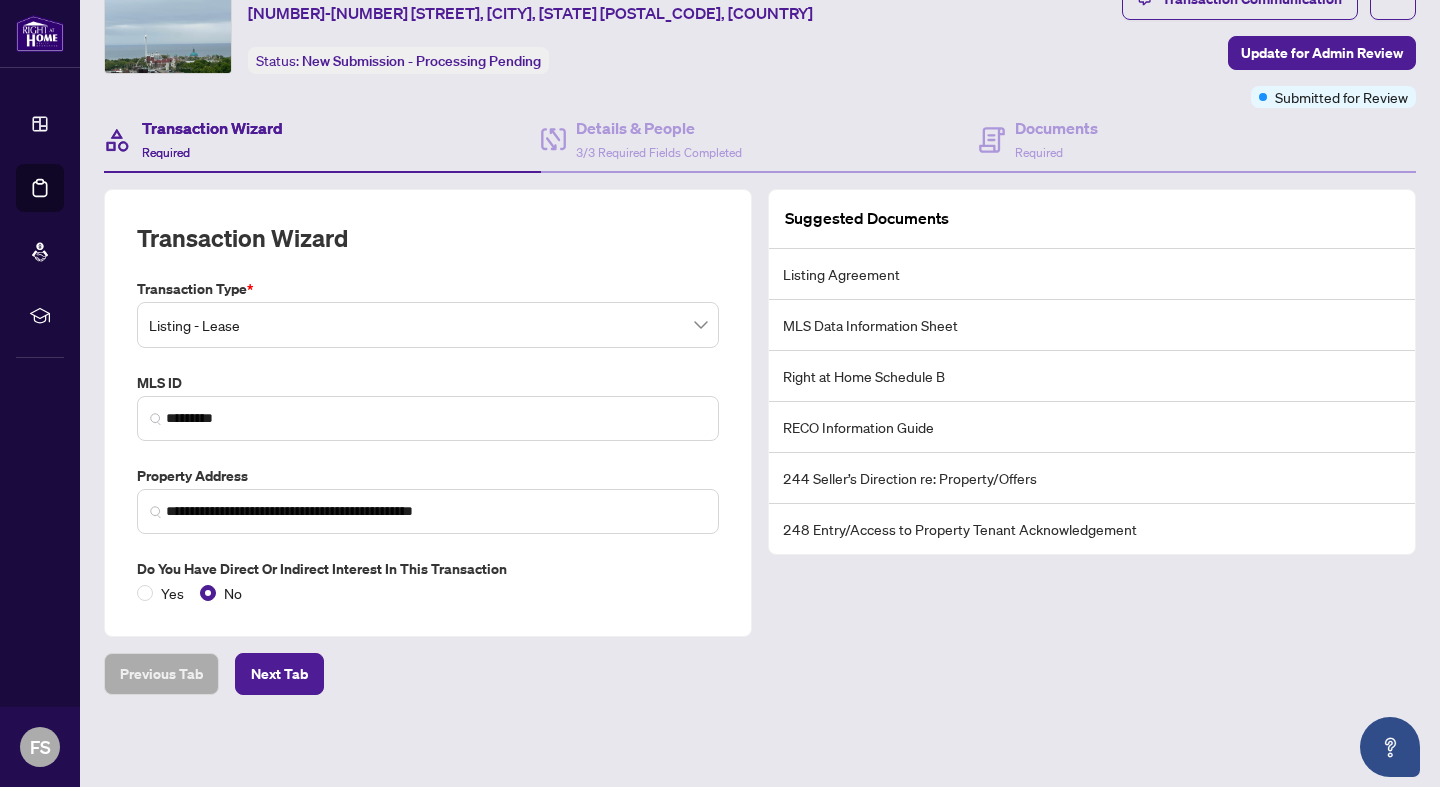 click on "Listing Agreement" at bounding box center (1092, 274) 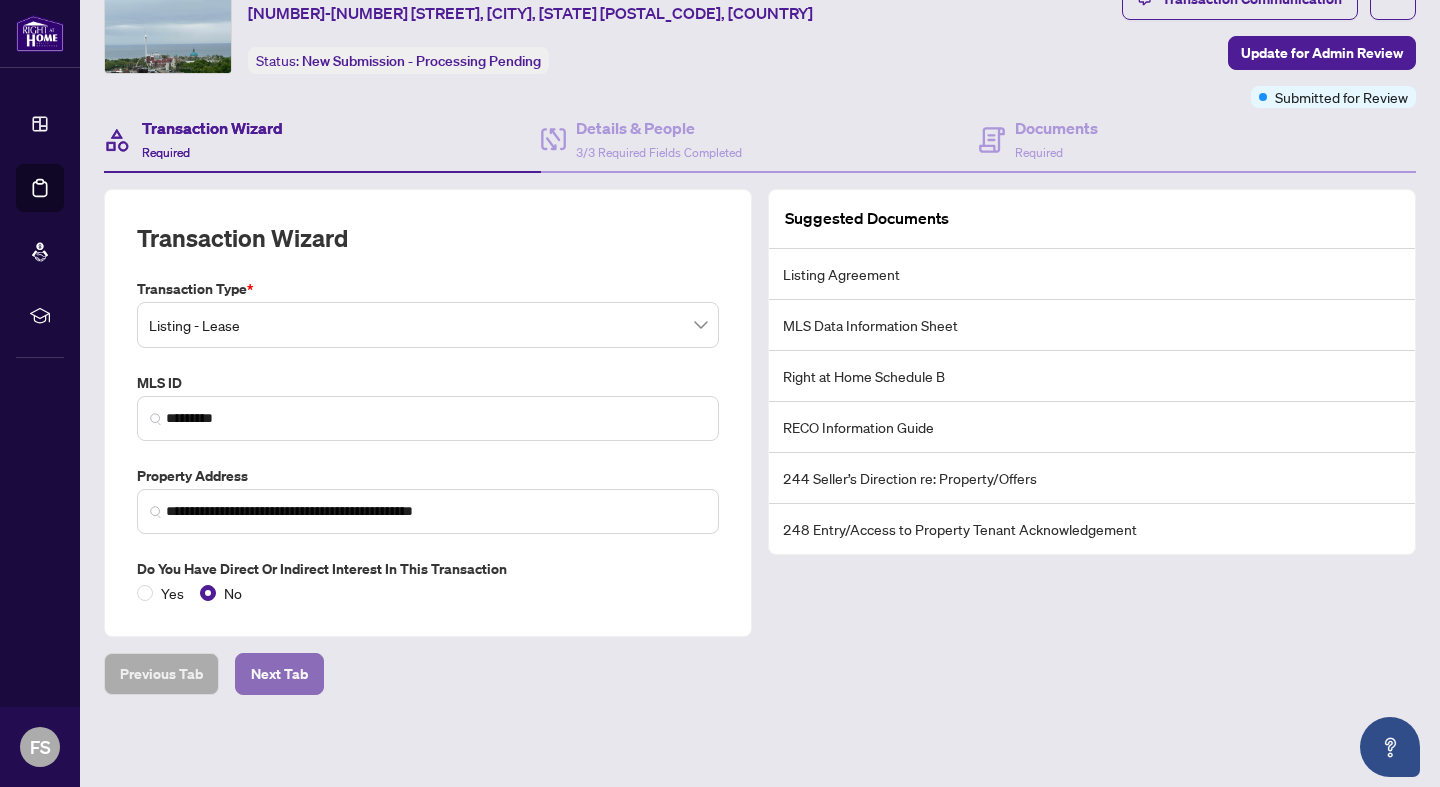 click on "Next Tab" at bounding box center [279, 674] 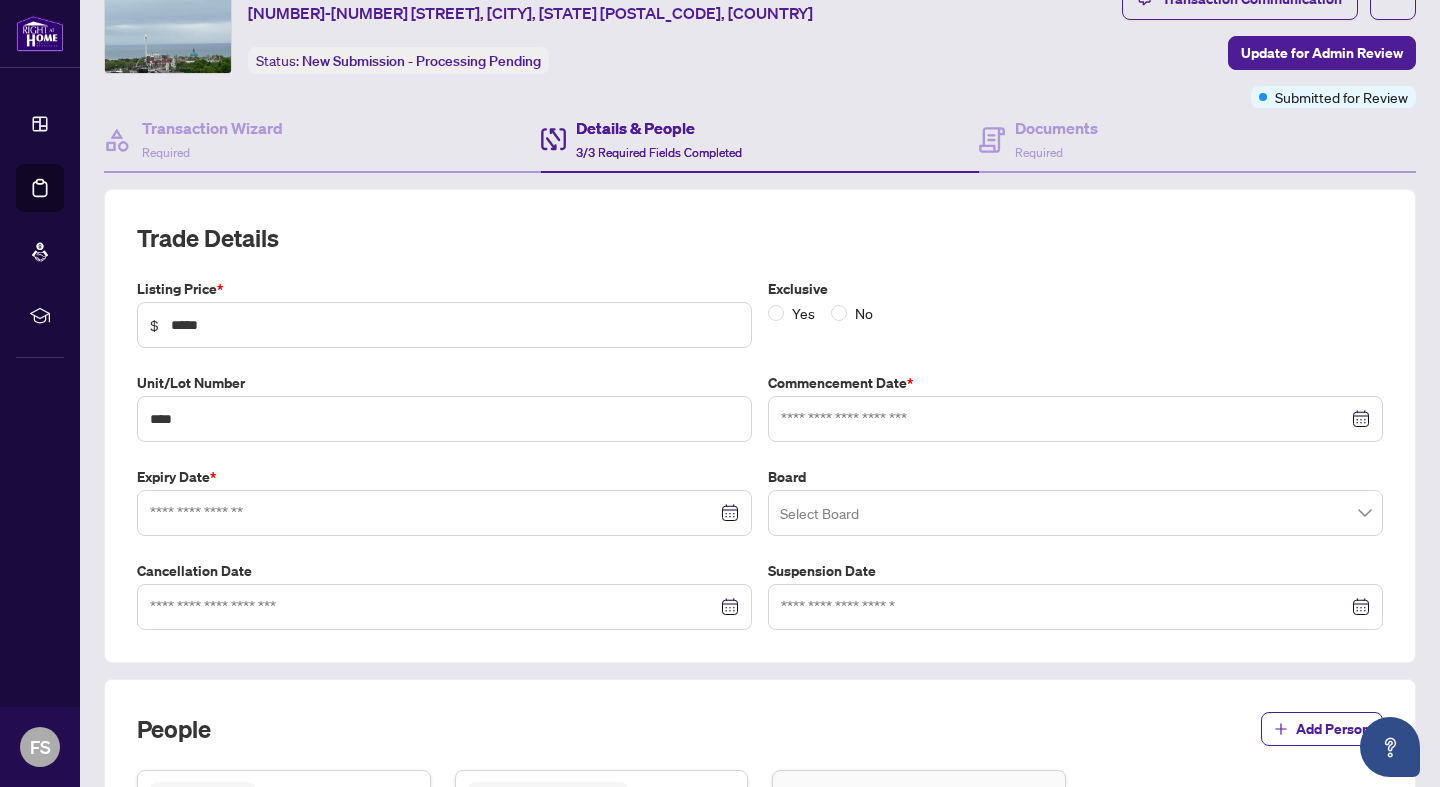 type on "**********" 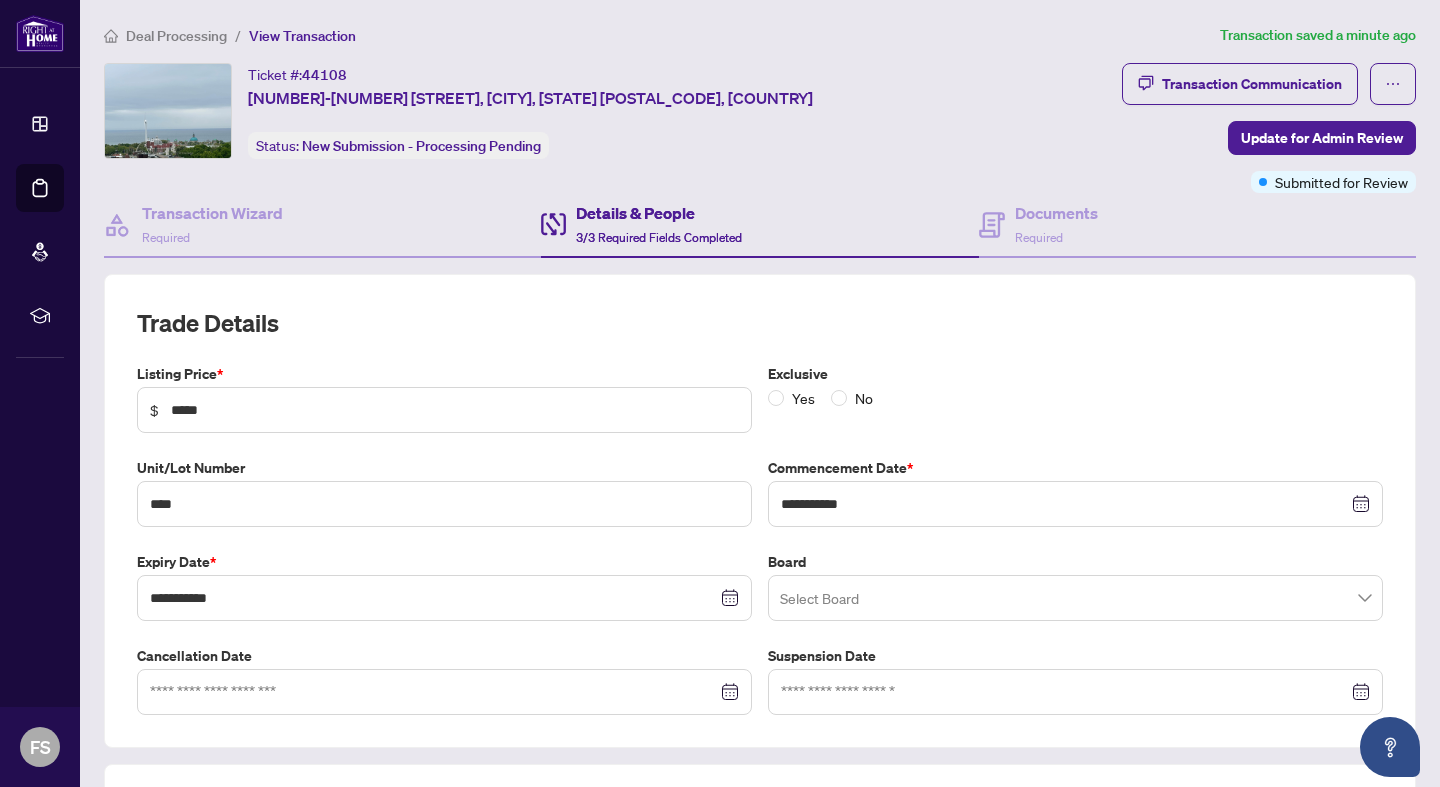 scroll, scrollTop: 493, scrollLeft: 0, axis: vertical 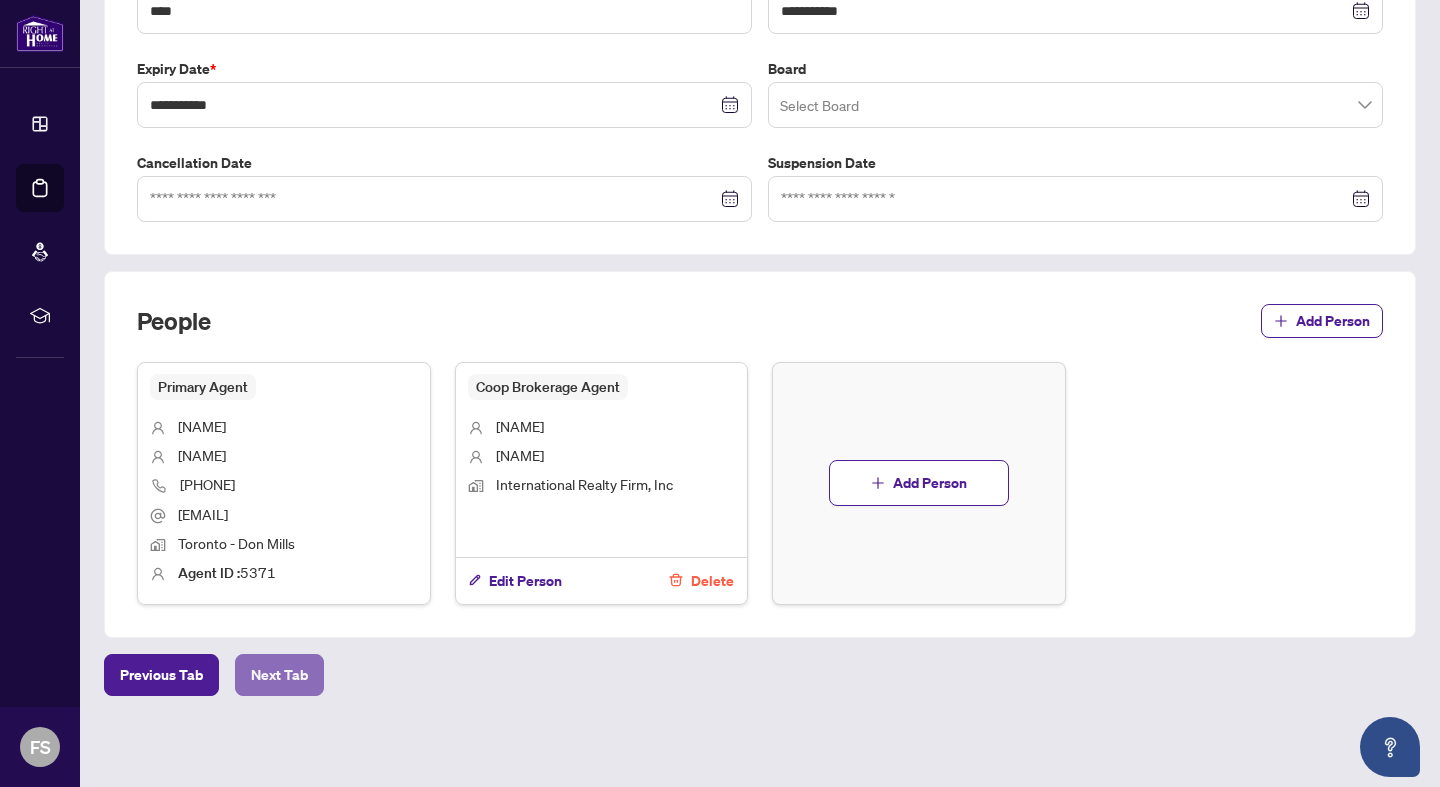 click on "Next Tab" at bounding box center [279, 675] 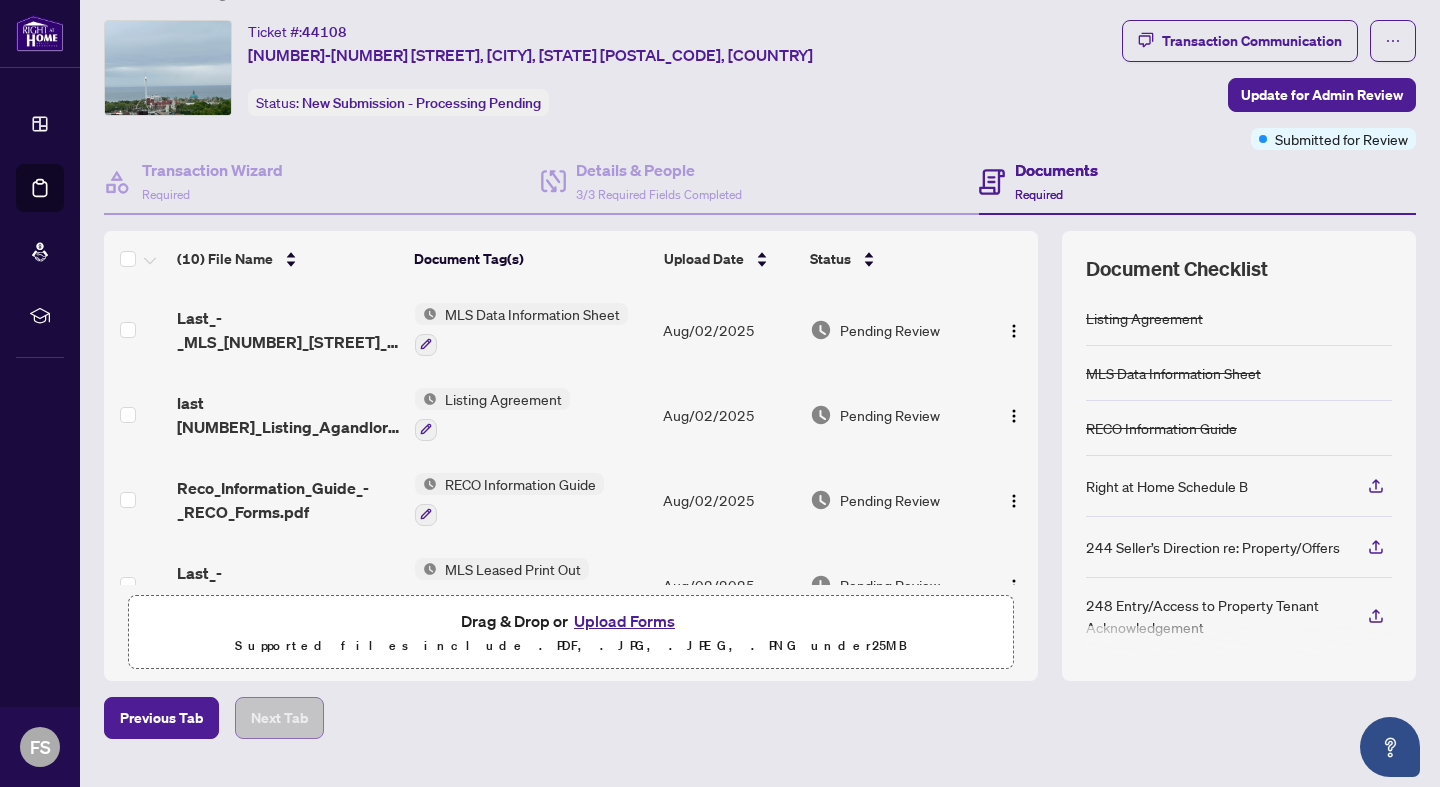 scroll, scrollTop: 0, scrollLeft: 0, axis: both 